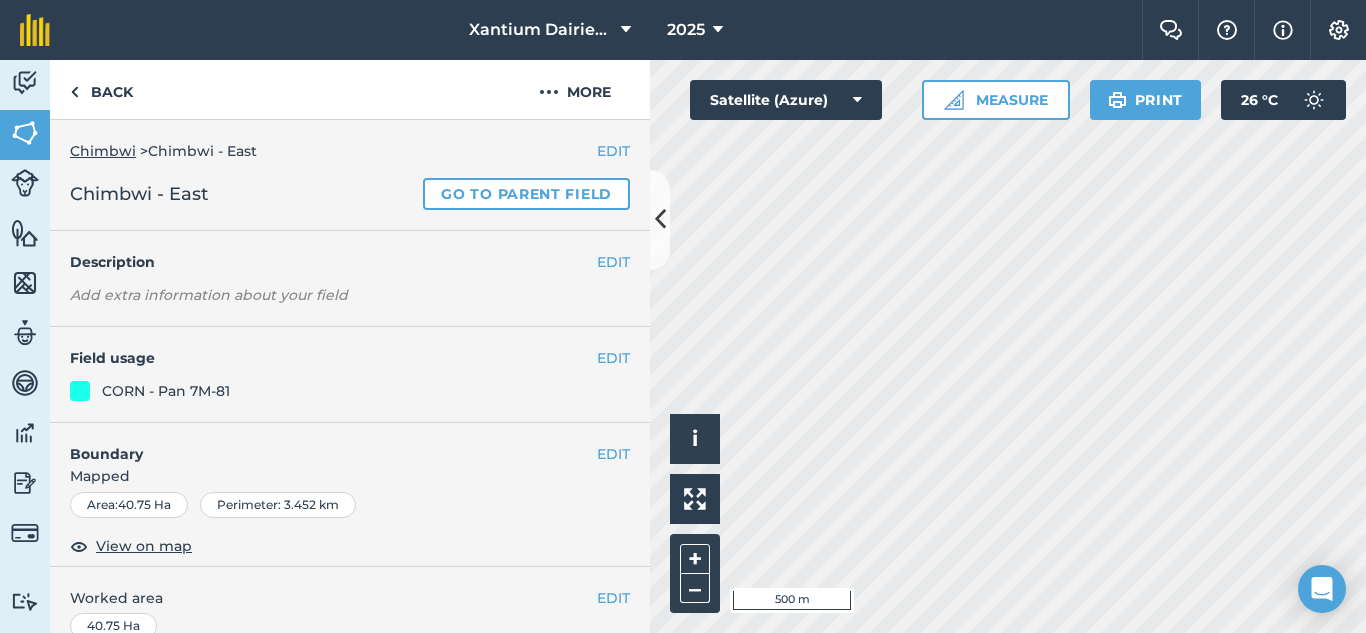 scroll, scrollTop: 0, scrollLeft: 0, axis: both 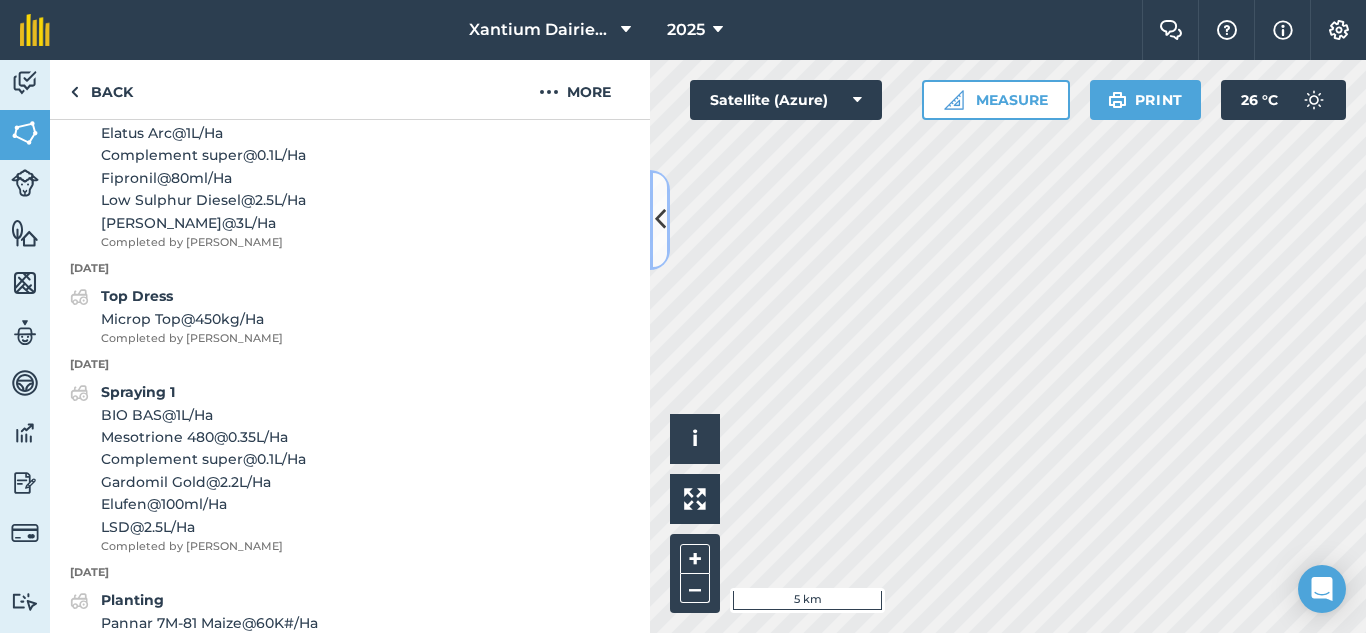 click at bounding box center [660, 219] 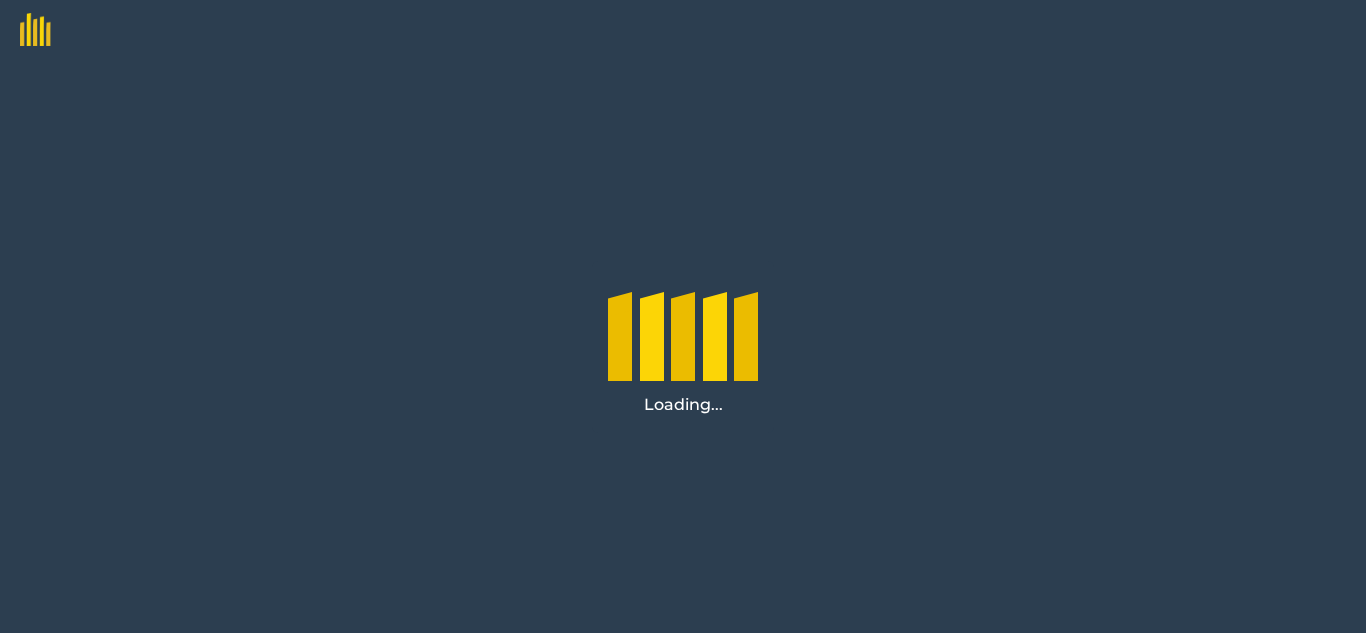 scroll, scrollTop: 0, scrollLeft: 0, axis: both 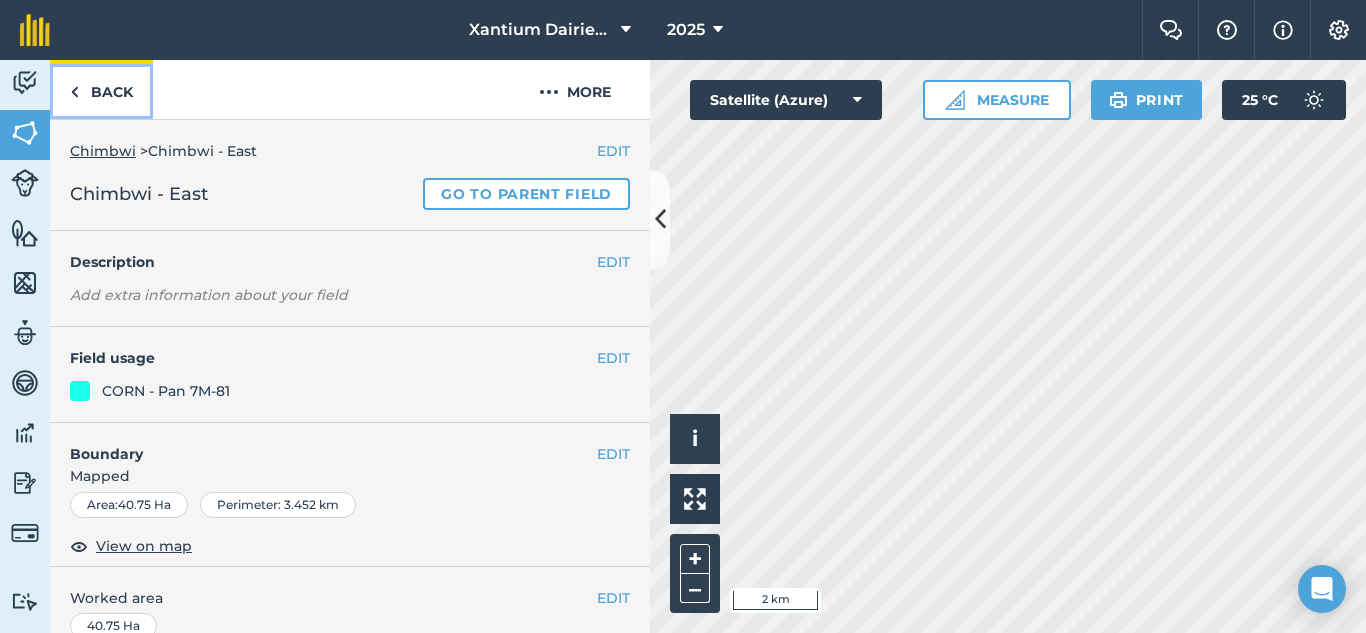 click on "Back" at bounding box center [101, 89] 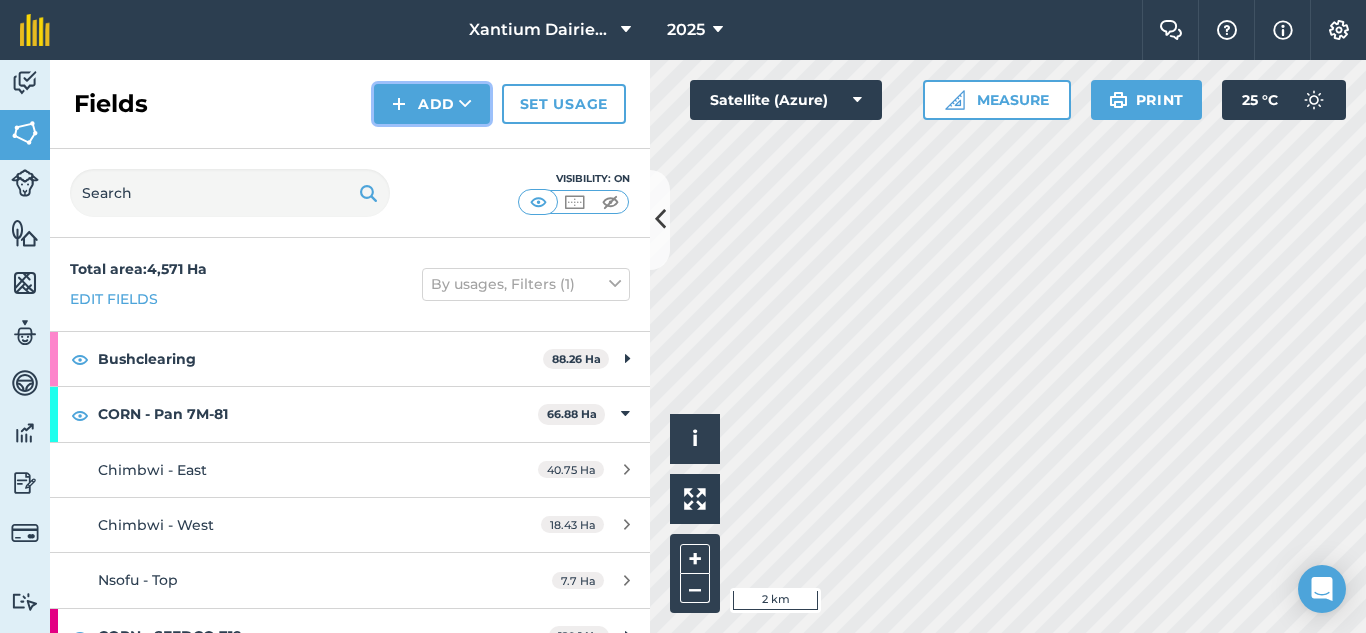 click on "Add" at bounding box center [432, 104] 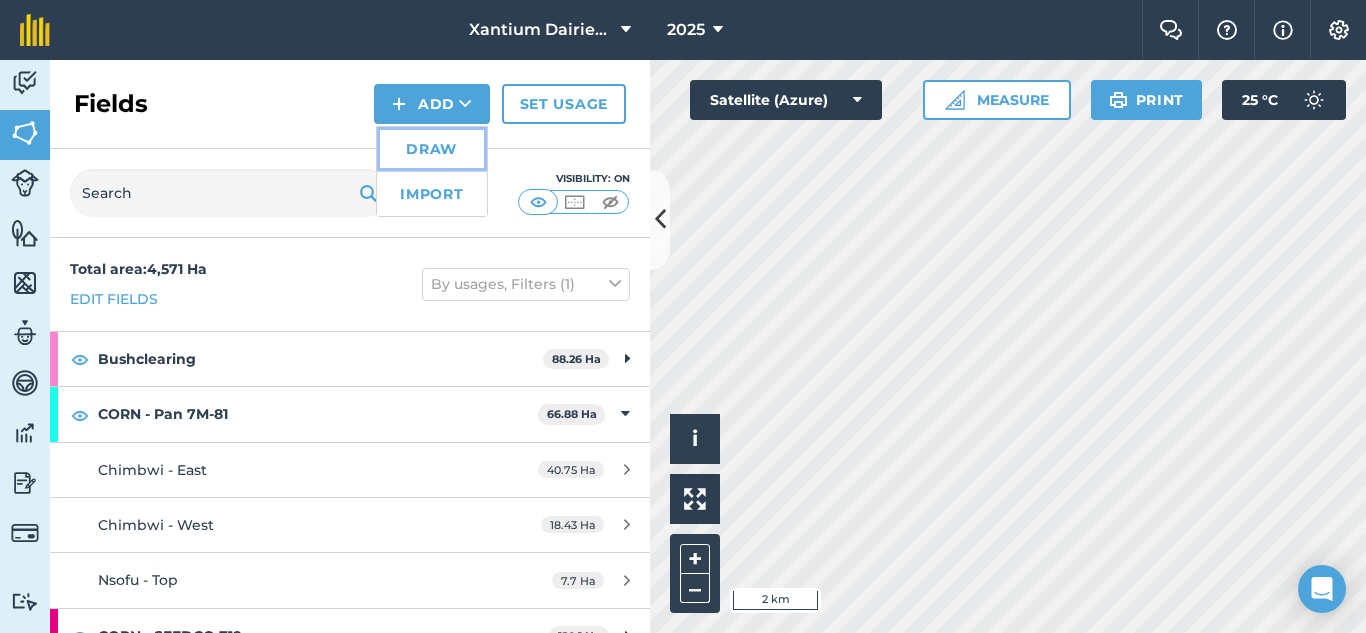 click on "Draw" at bounding box center [432, 149] 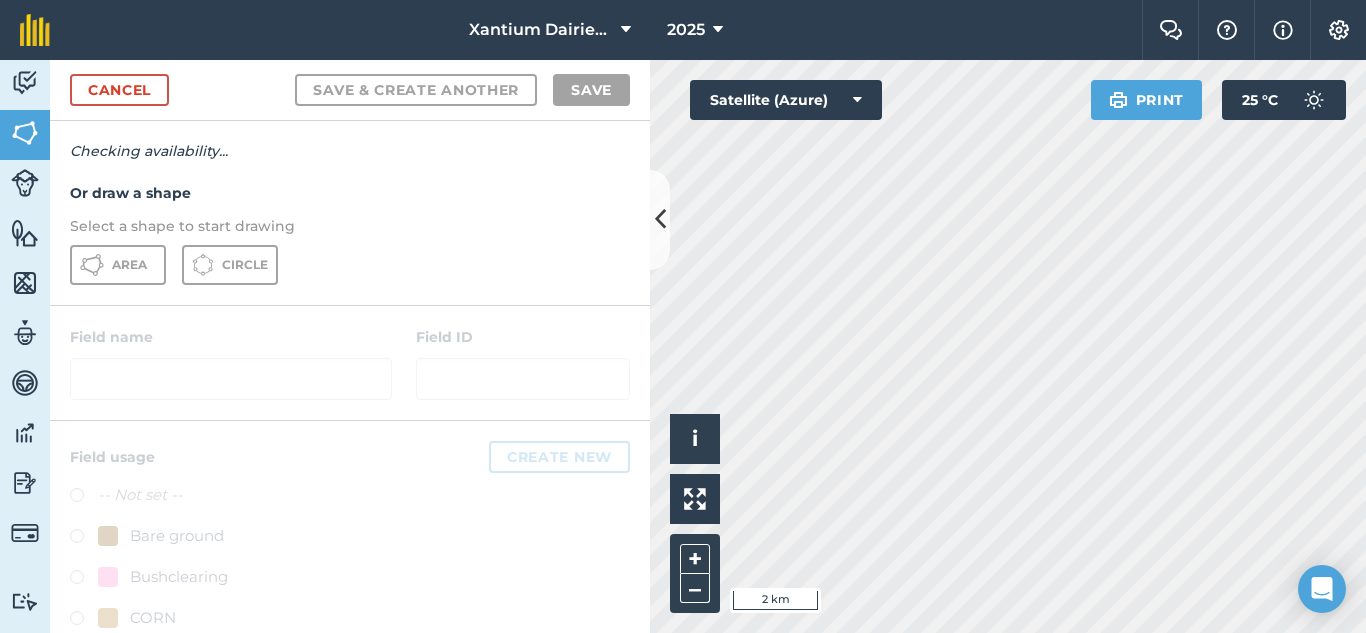 scroll, scrollTop: 0, scrollLeft: 0, axis: both 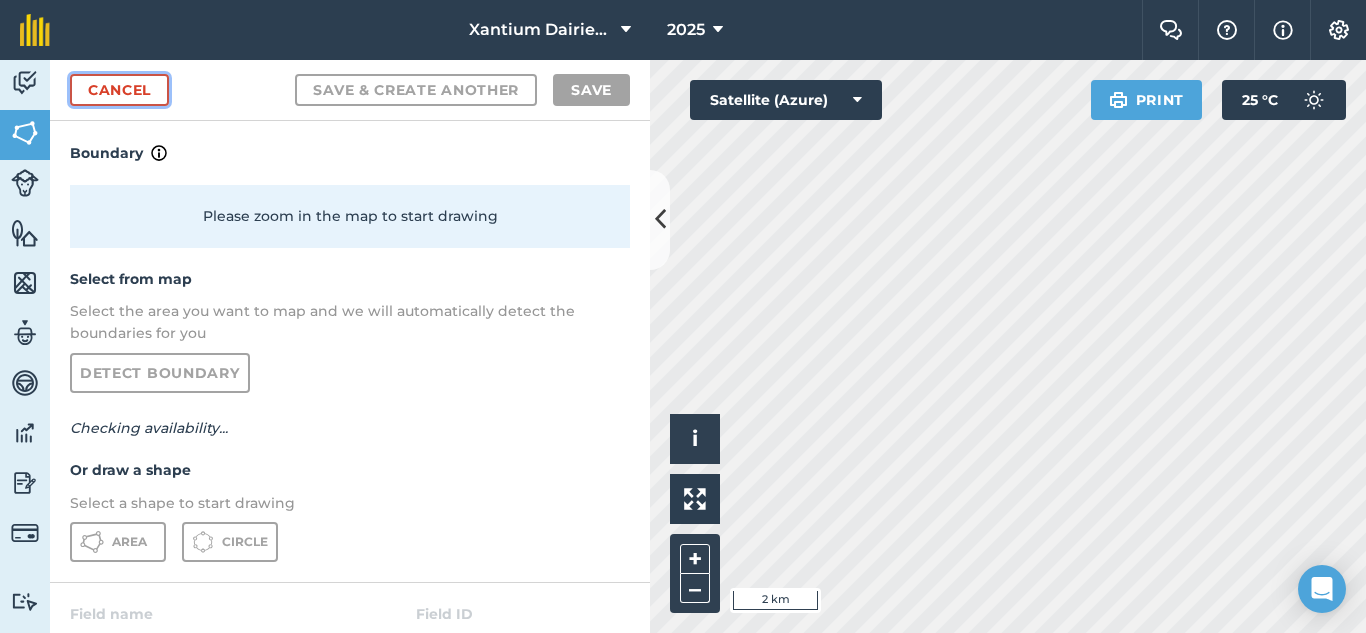click on "Cancel" at bounding box center (119, 90) 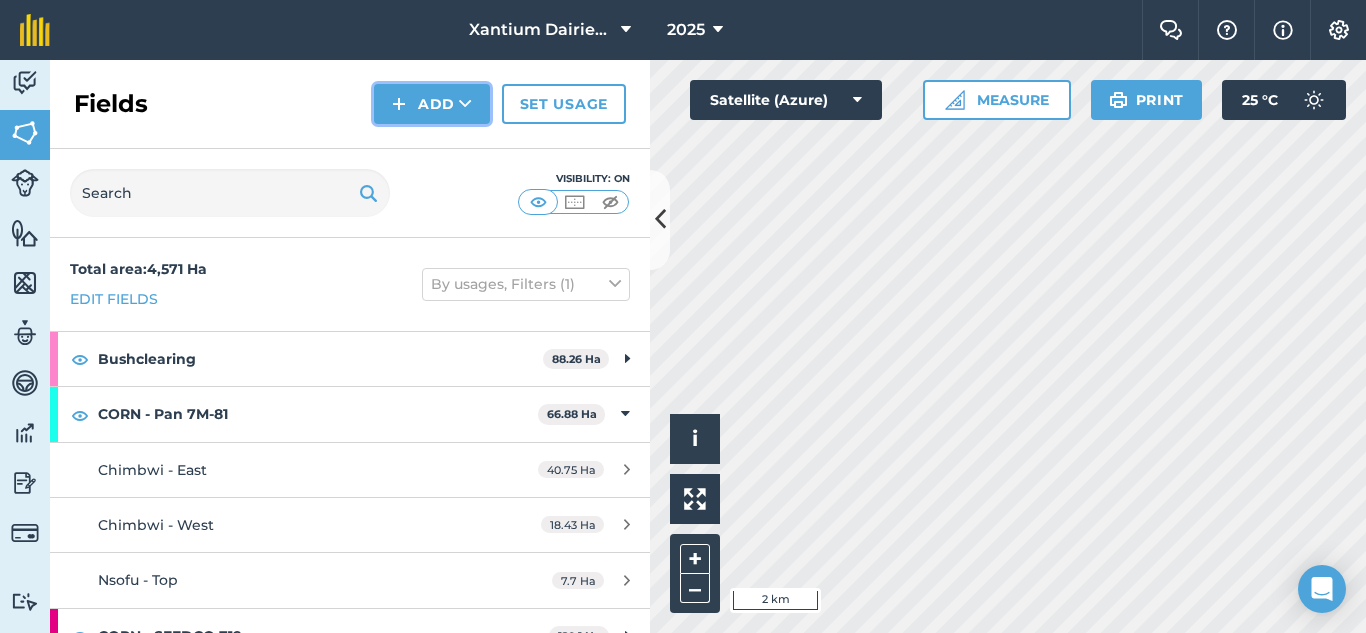 click on "Add" at bounding box center [432, 104] 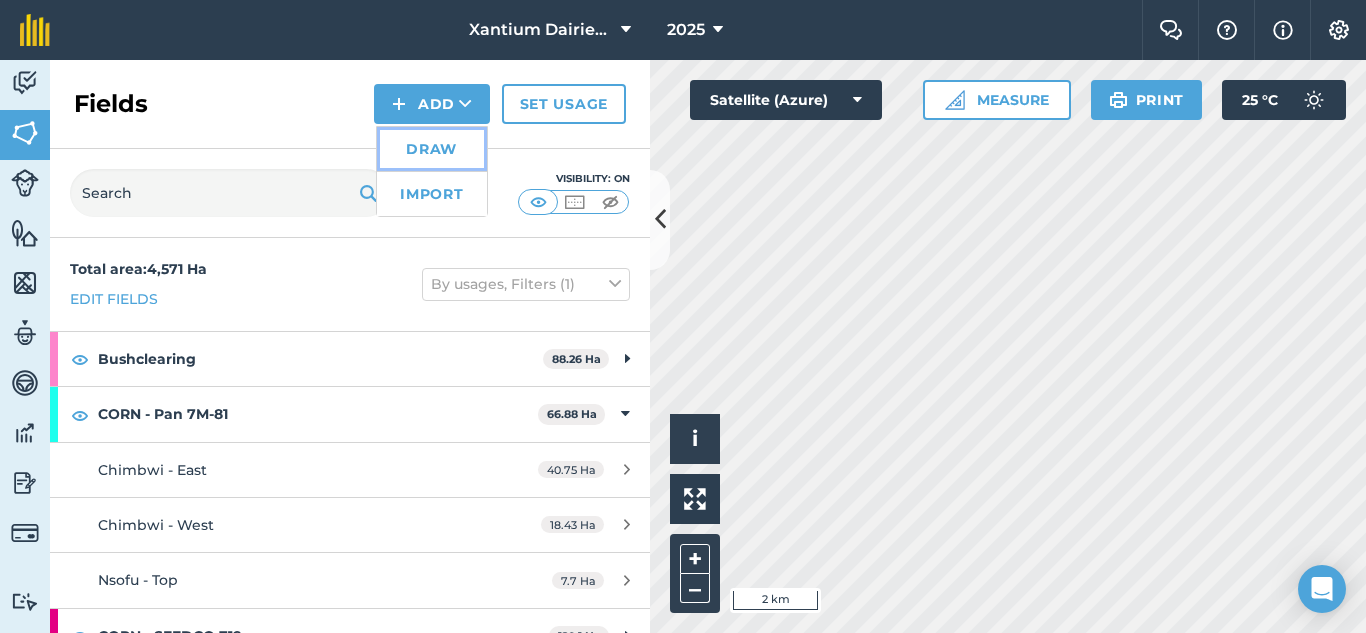 click on "Draw" at bounding box center (432, 149) 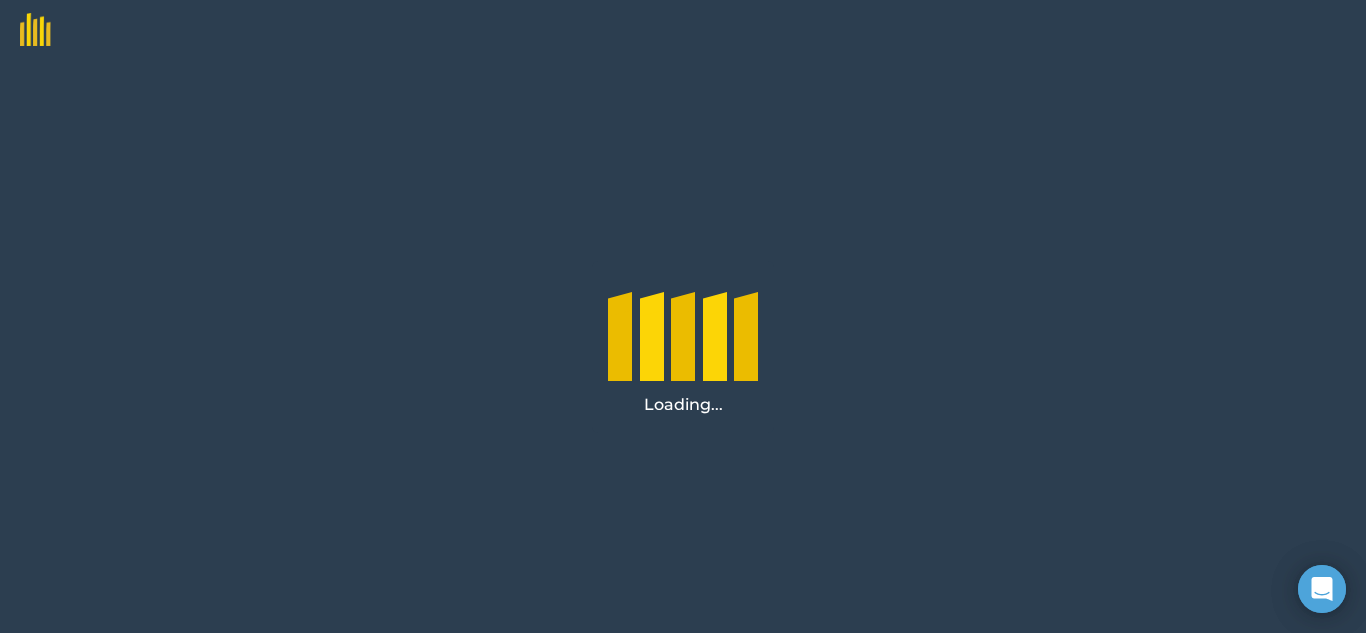 scroll, scrollTop: 0, scrollLeft: 0, axis: both 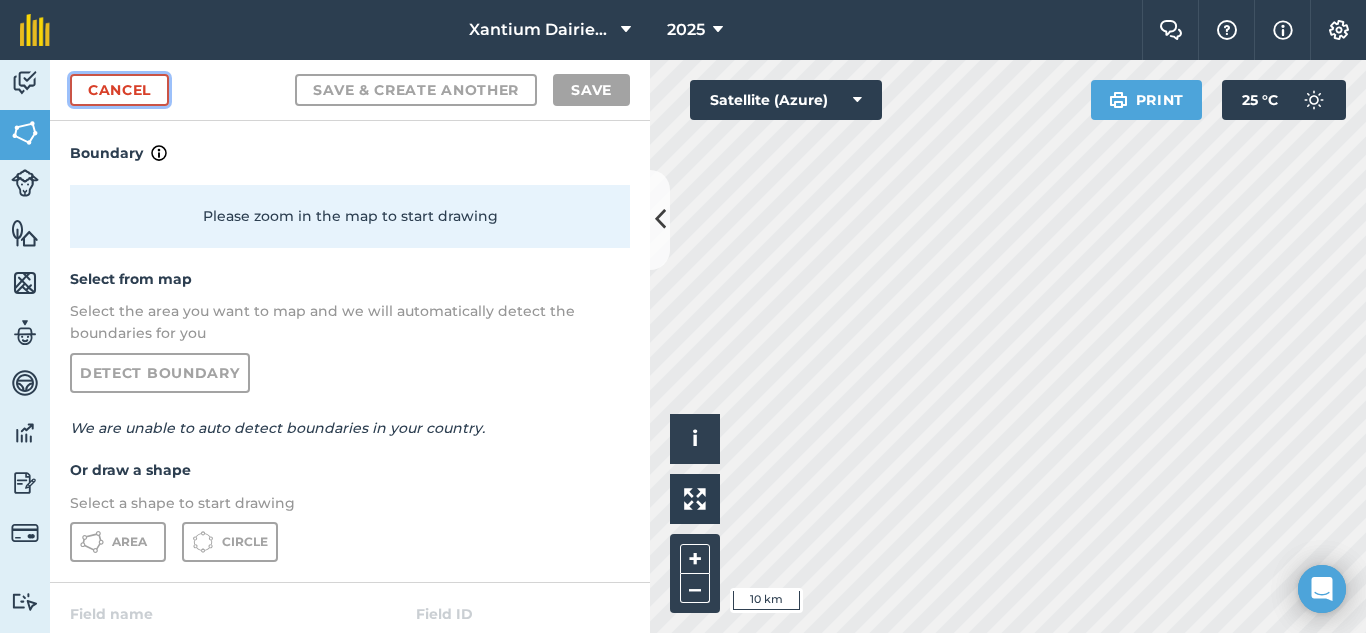 click on "Cancel" at bounding box center [119, 90] 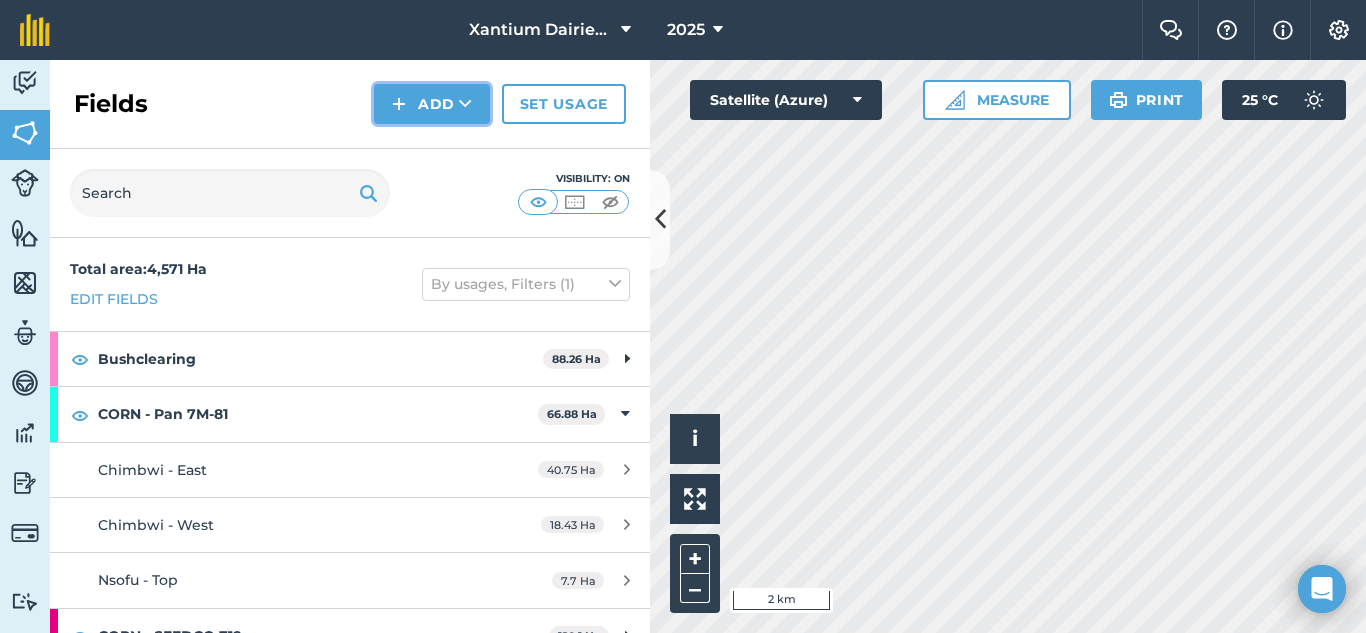 click on "Add" at bounding box center (432, 104) 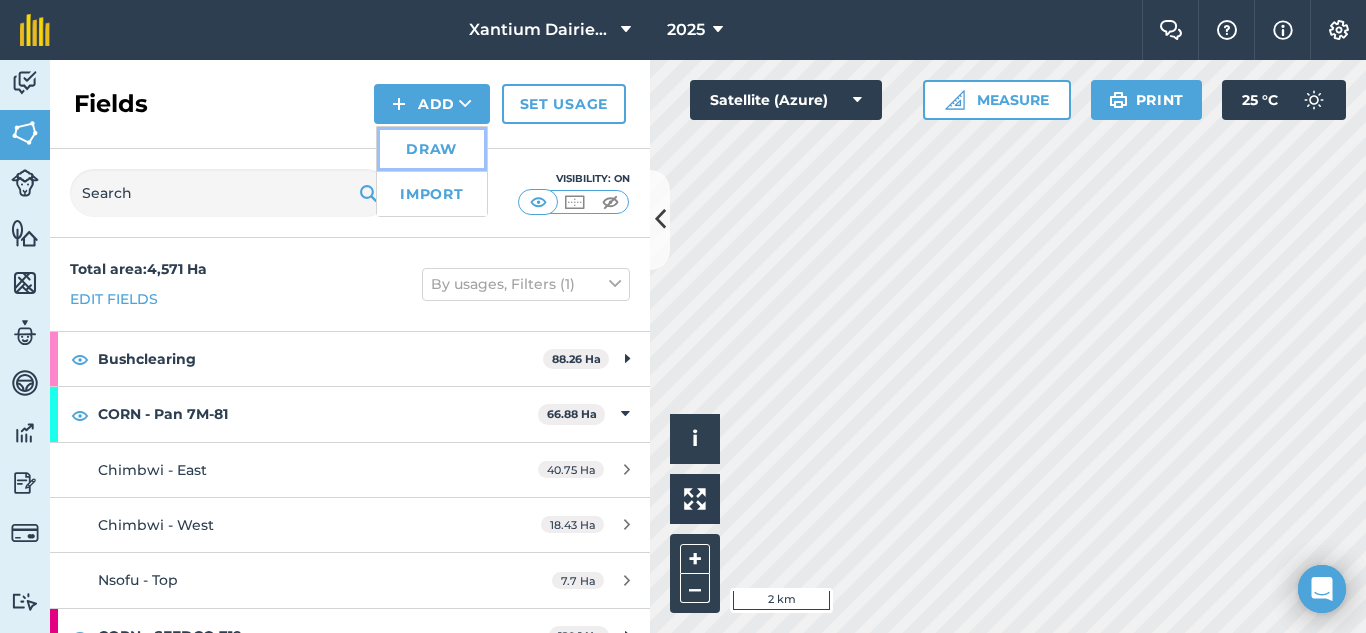 click on "Draw" at bounding box center [432, 149] 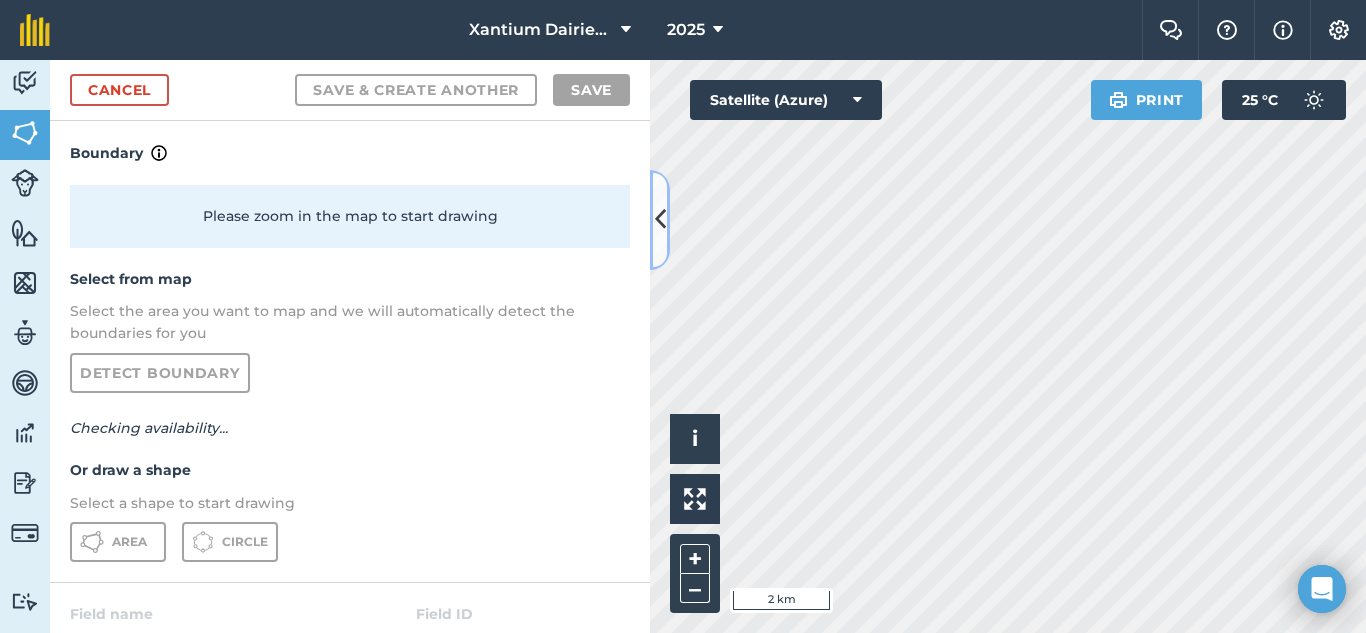 click at bounding box center (660, 219) 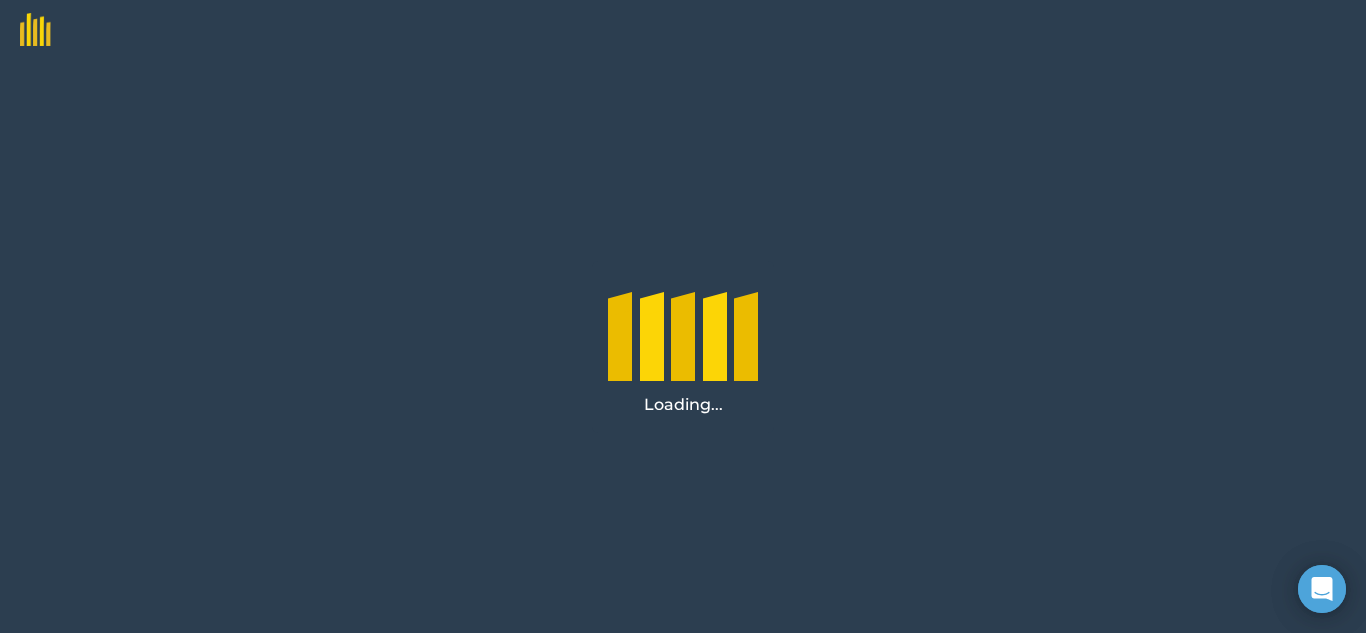 scroll, scrollTop: 0, scrollLeft: 0, axis: both 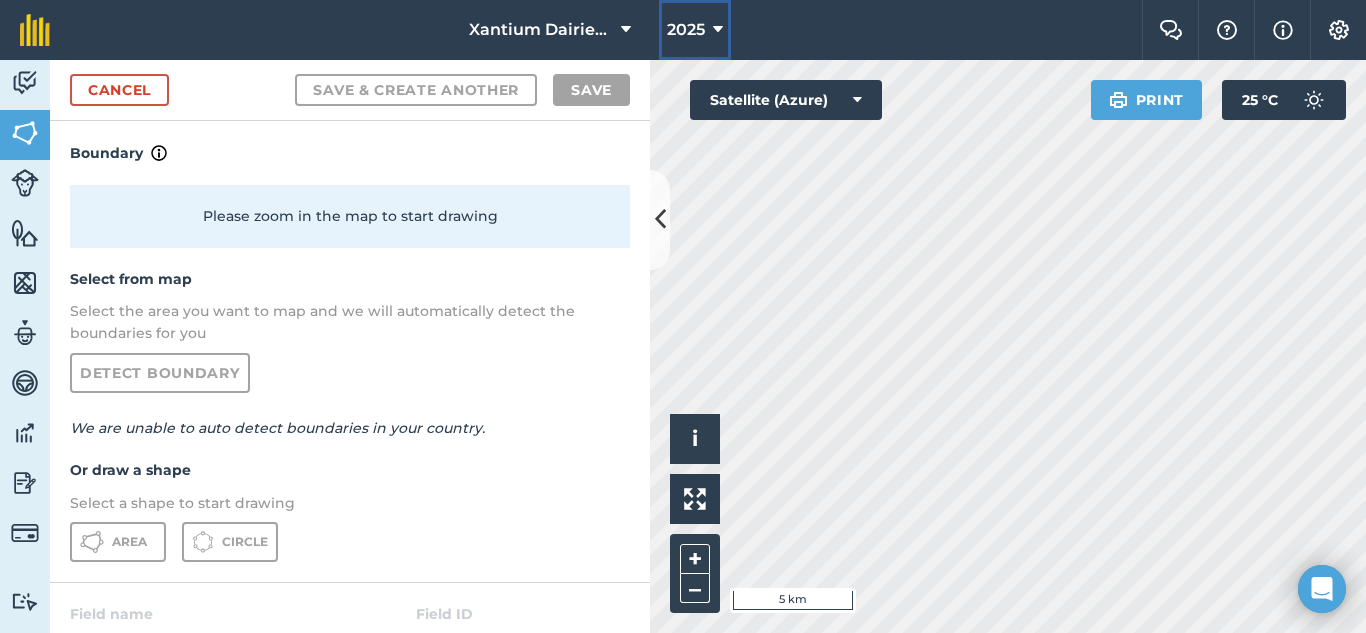 click at bounding box center (718, 30) 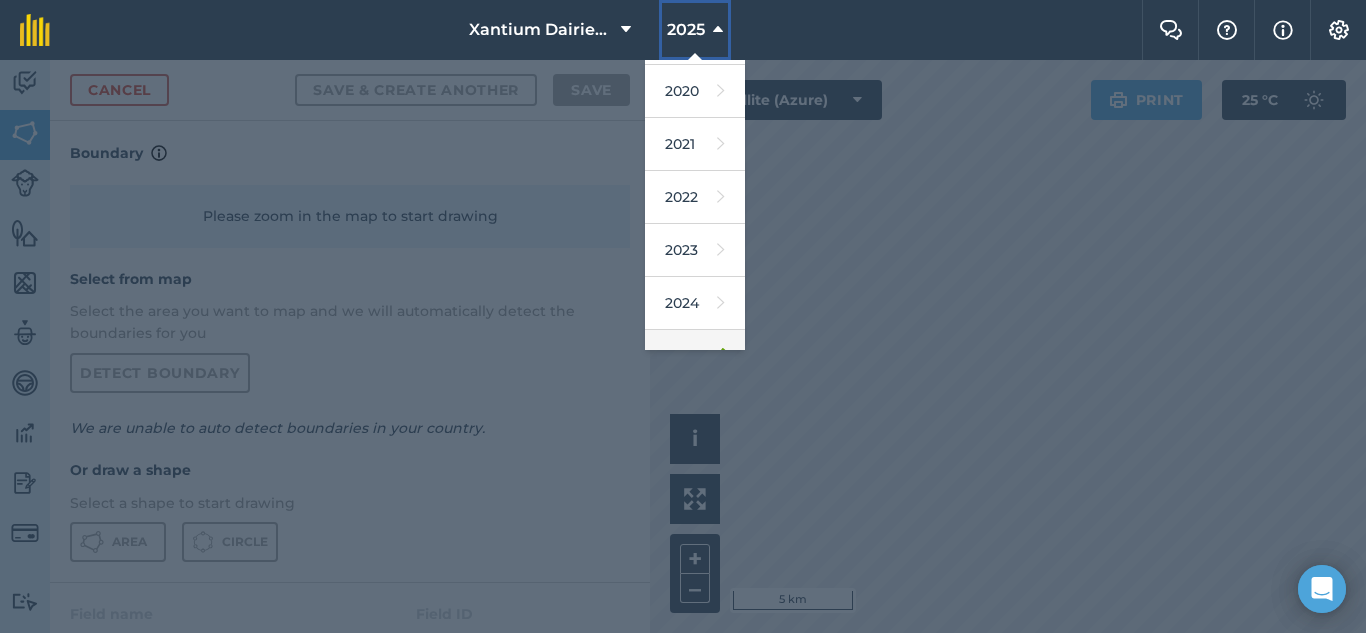 scroll, scrollTop: 200, scrollLeft: 0, axis: vertical 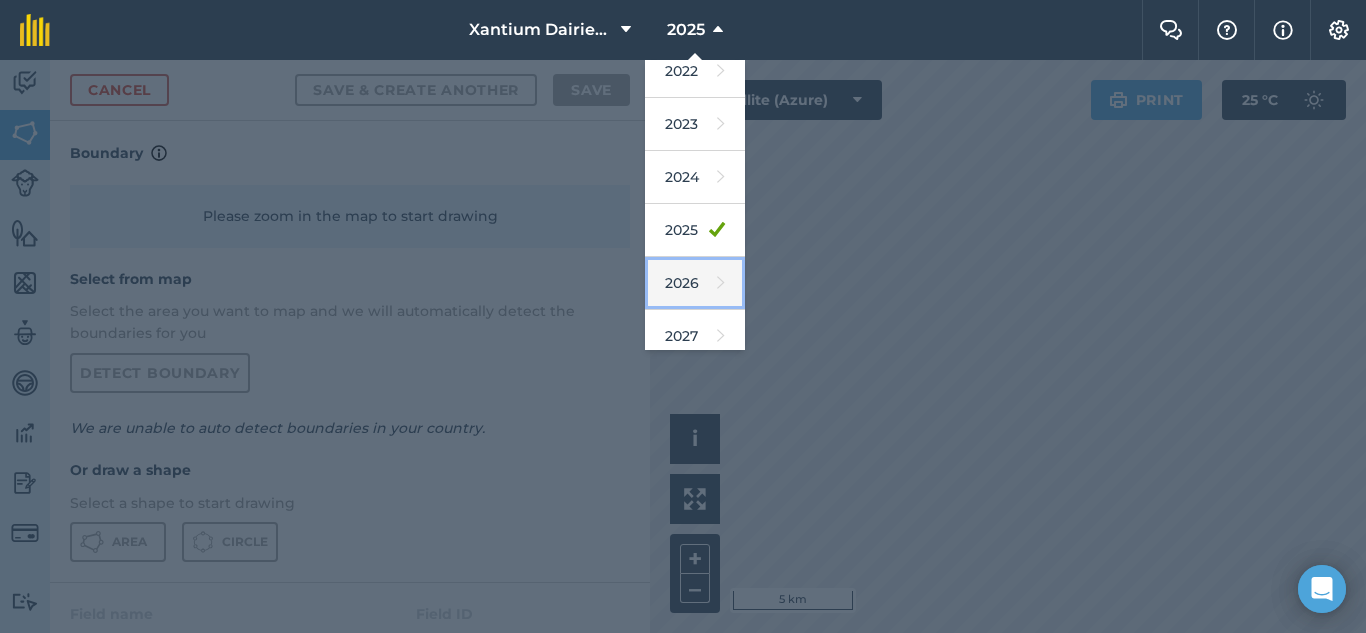 click on "2026" at bounding box center [695, 283] 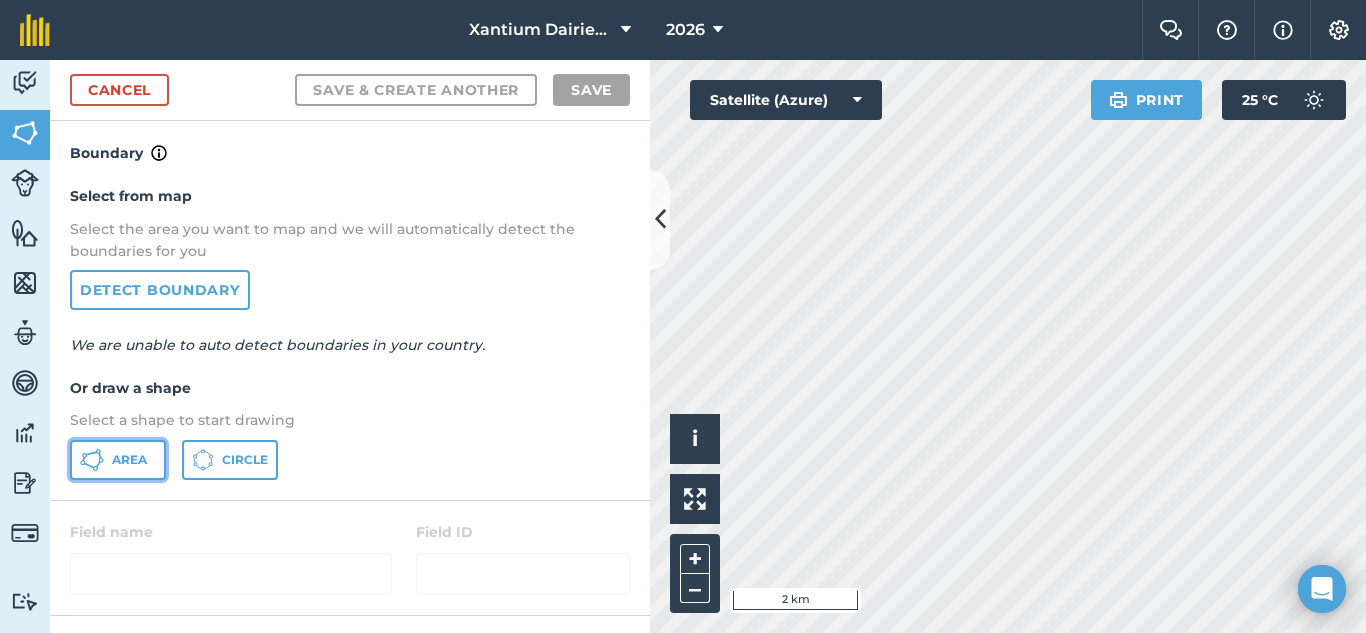 click on "Area" at bounding box center [129, 460] 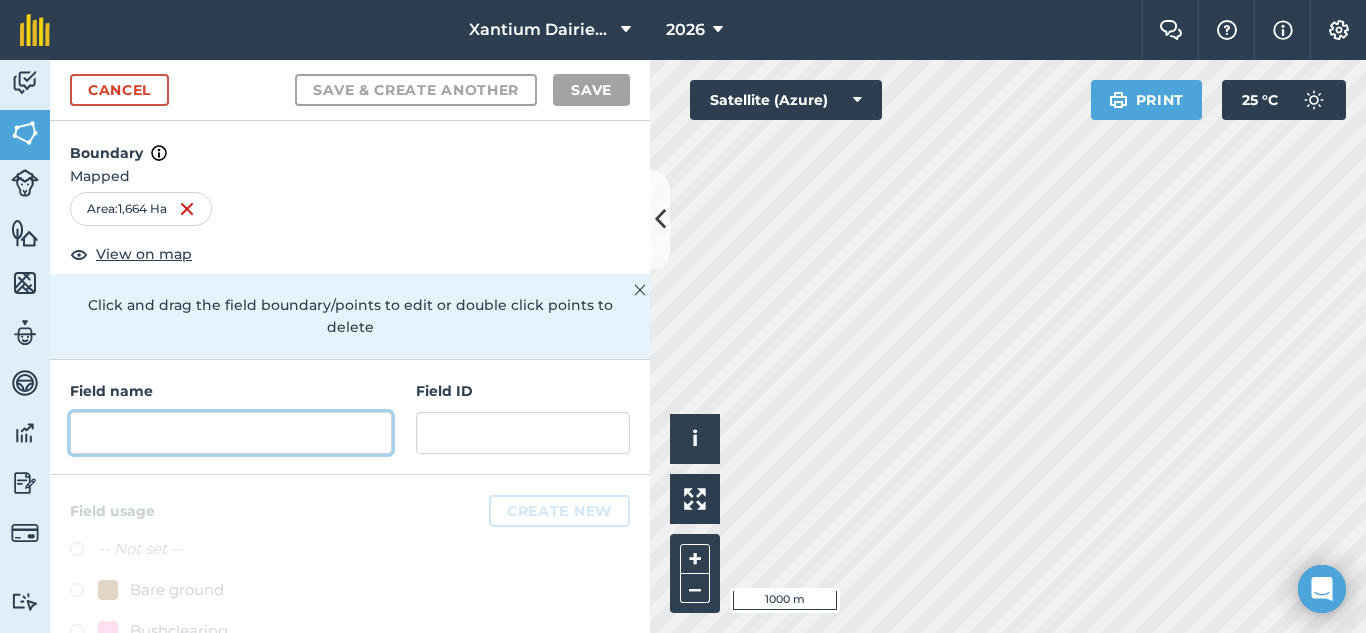 click at bounding box center (231, 433) 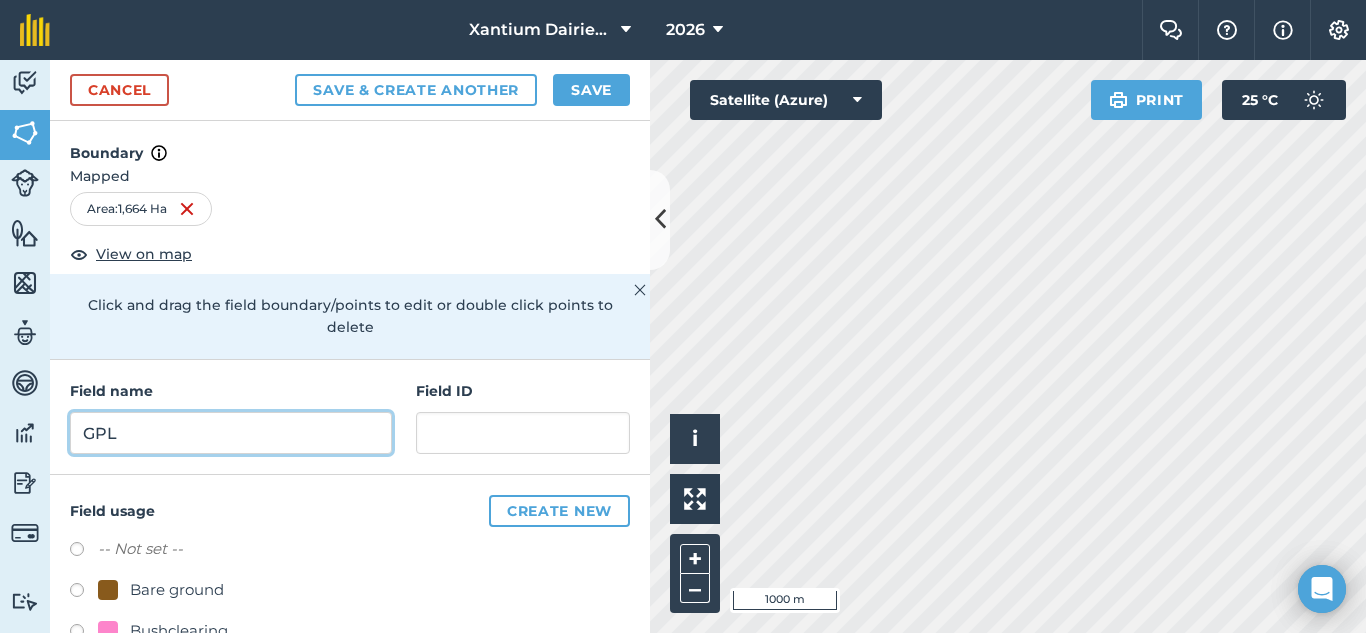 type on "GPL" 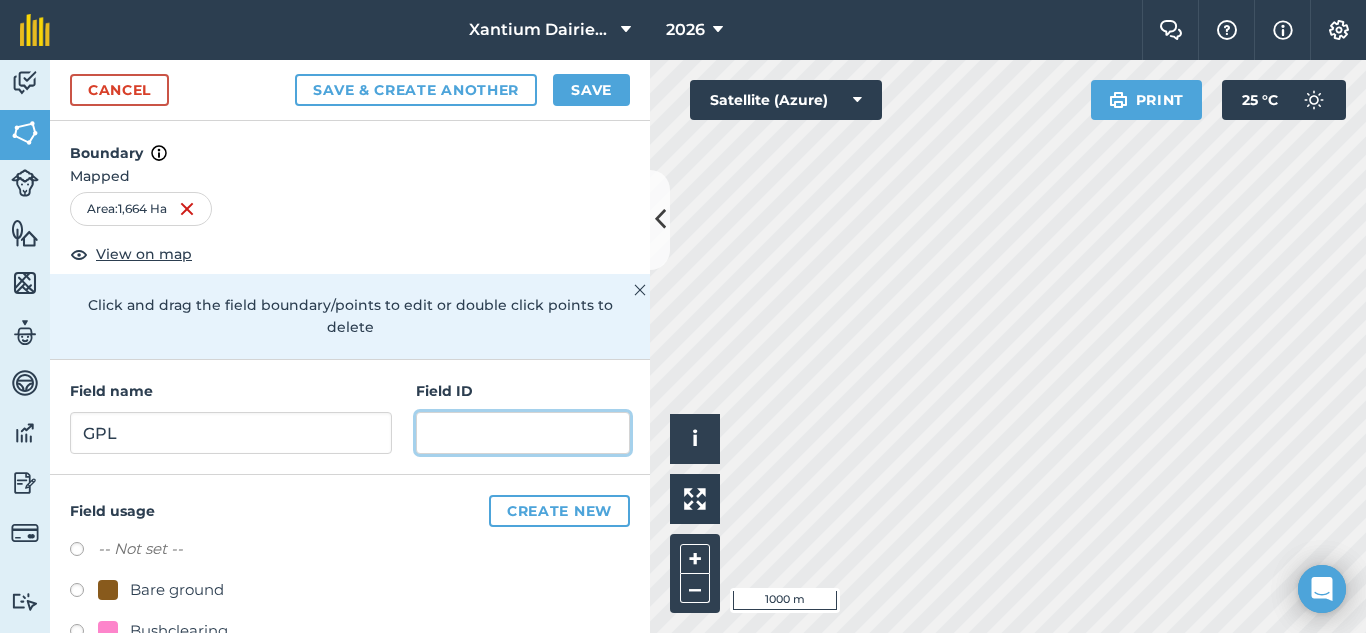 click at bounding box center [523, 433] 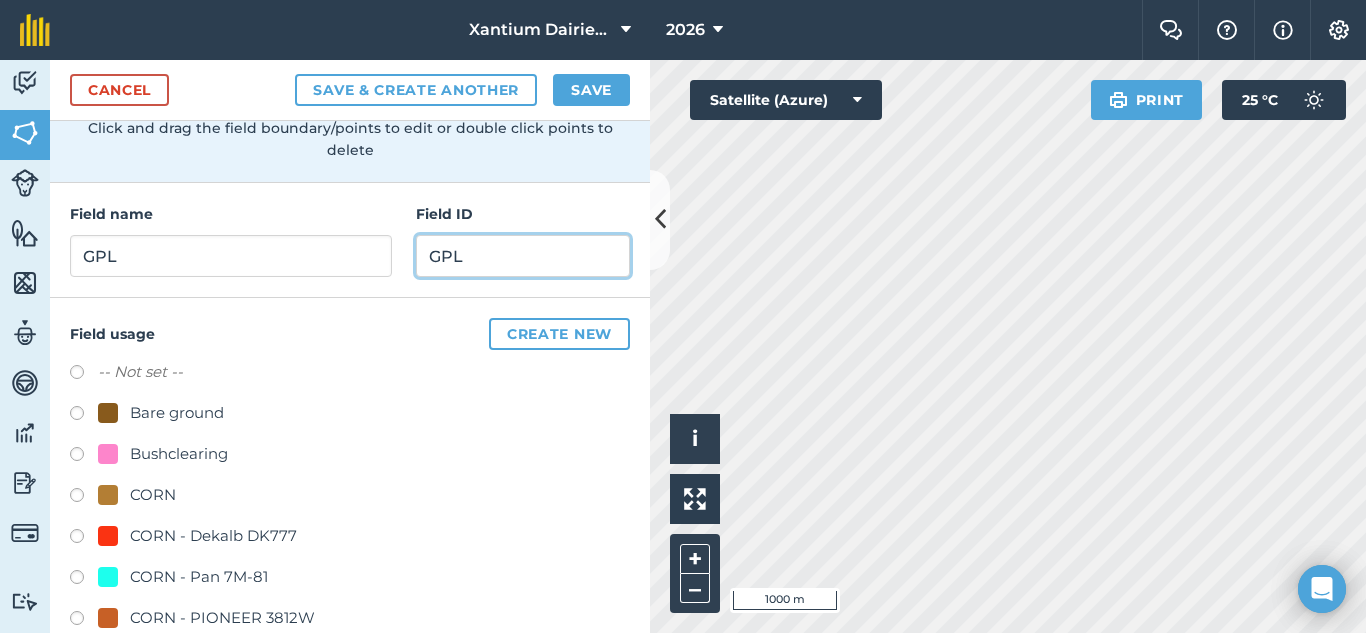 scroll, scrollTop: 400, scrollLeft: 0, axis: vertical 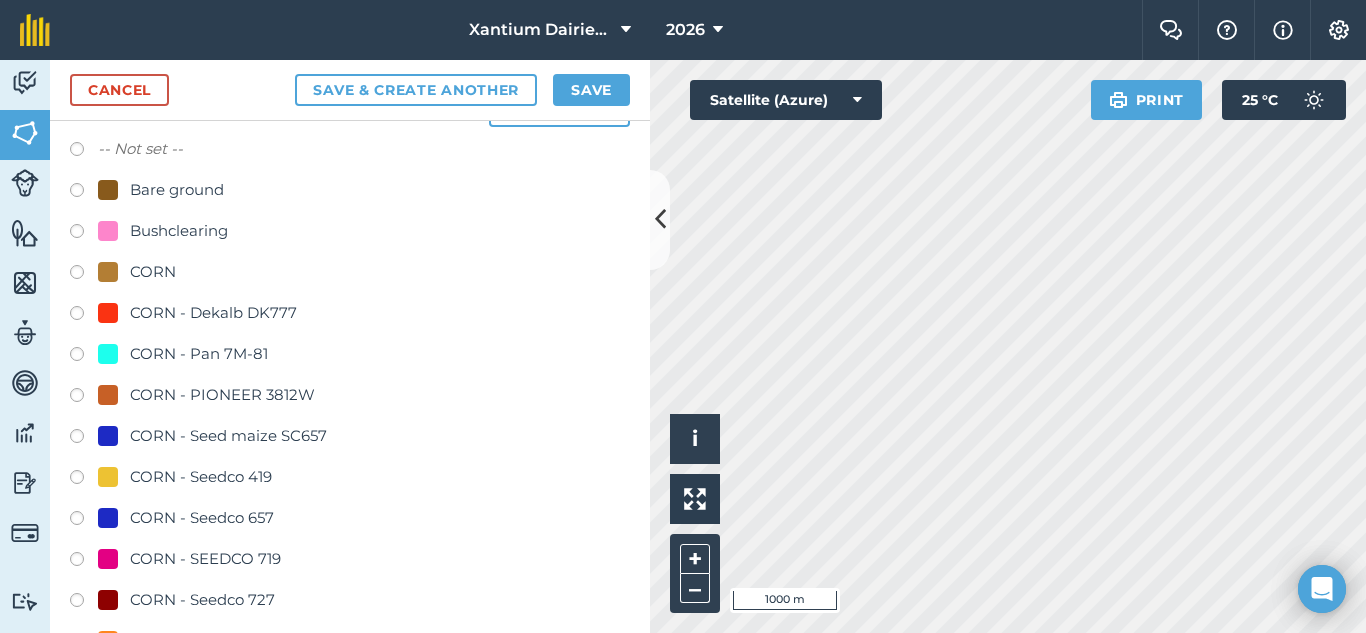 type on "GPL" 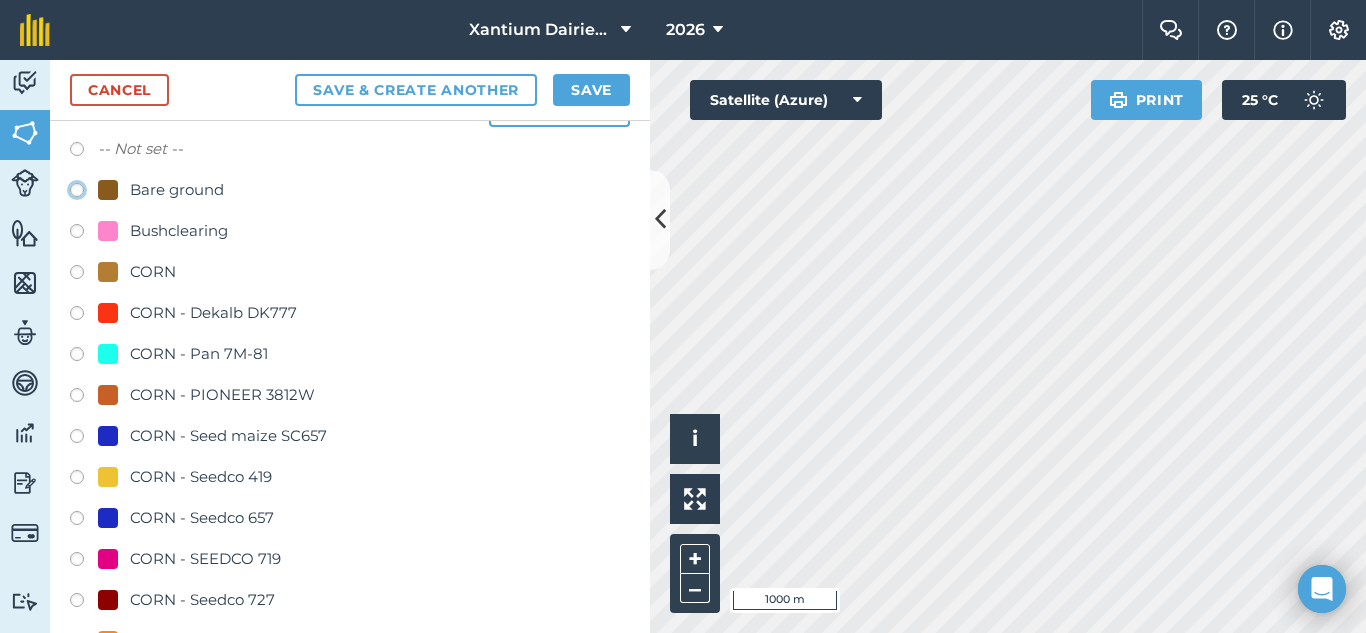 click on "Bare ground" at bounding box center (-9923, 189) 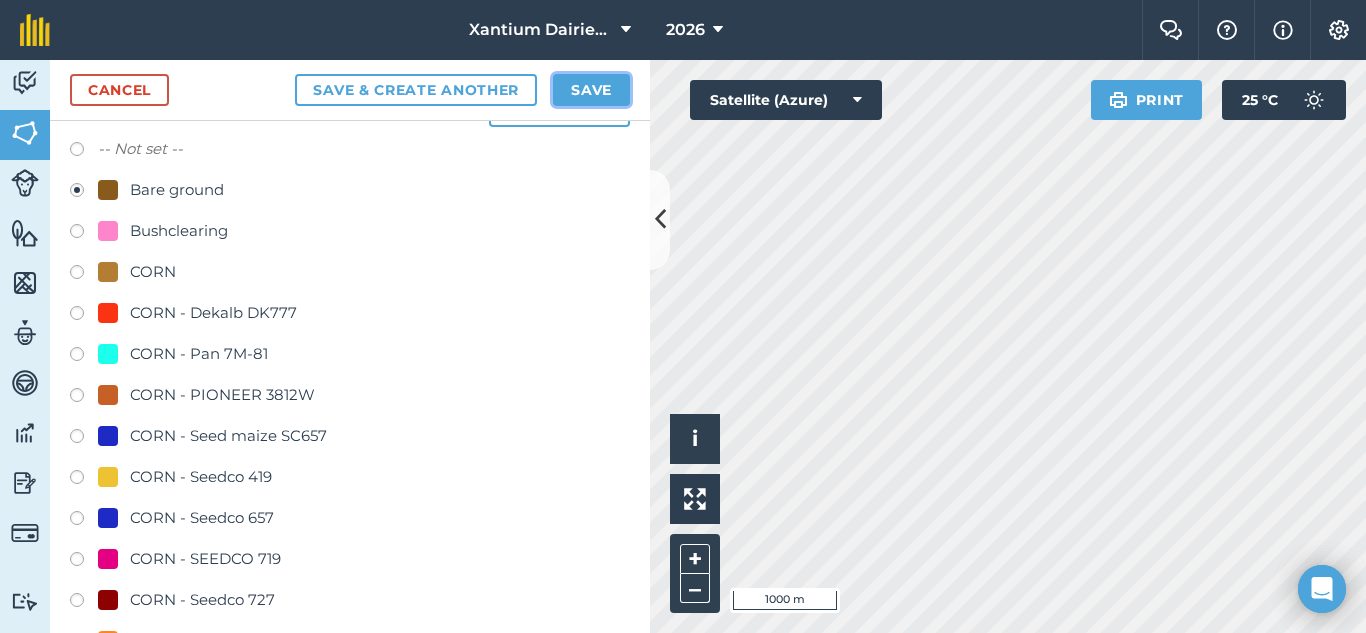 click on "Save" at bounding box center [591, 90] 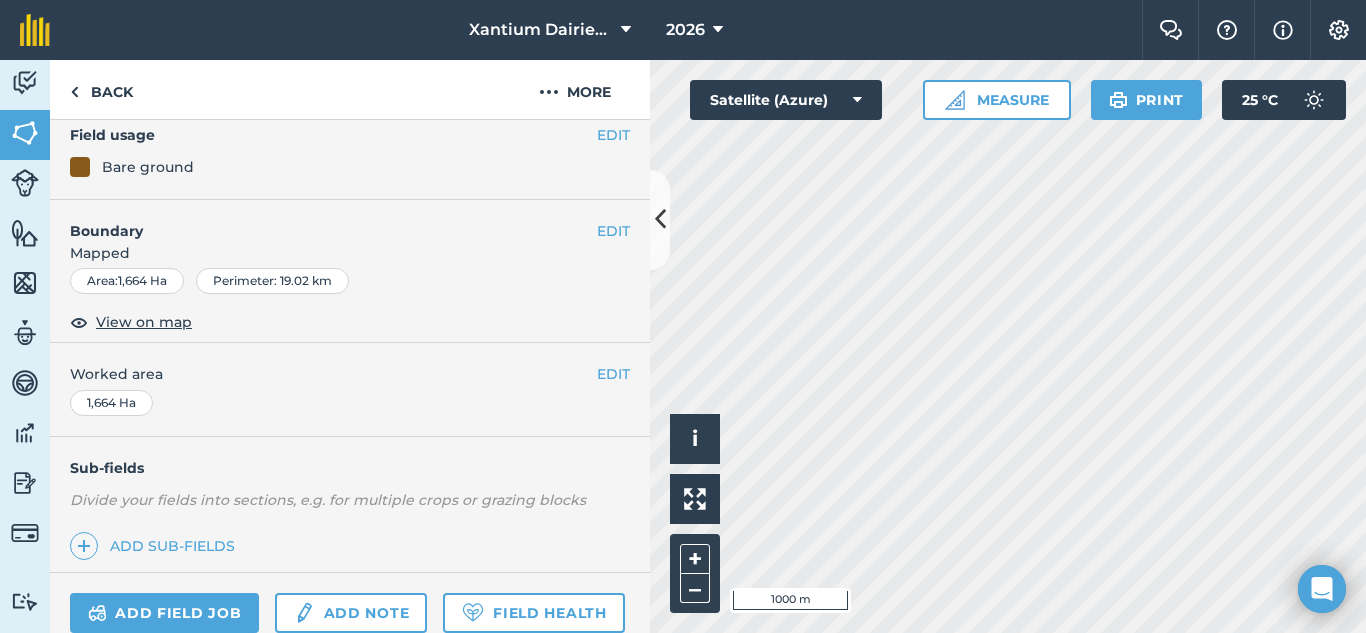 scroll, scrollTop: 388, scrollLeft: 0, axis: vertical 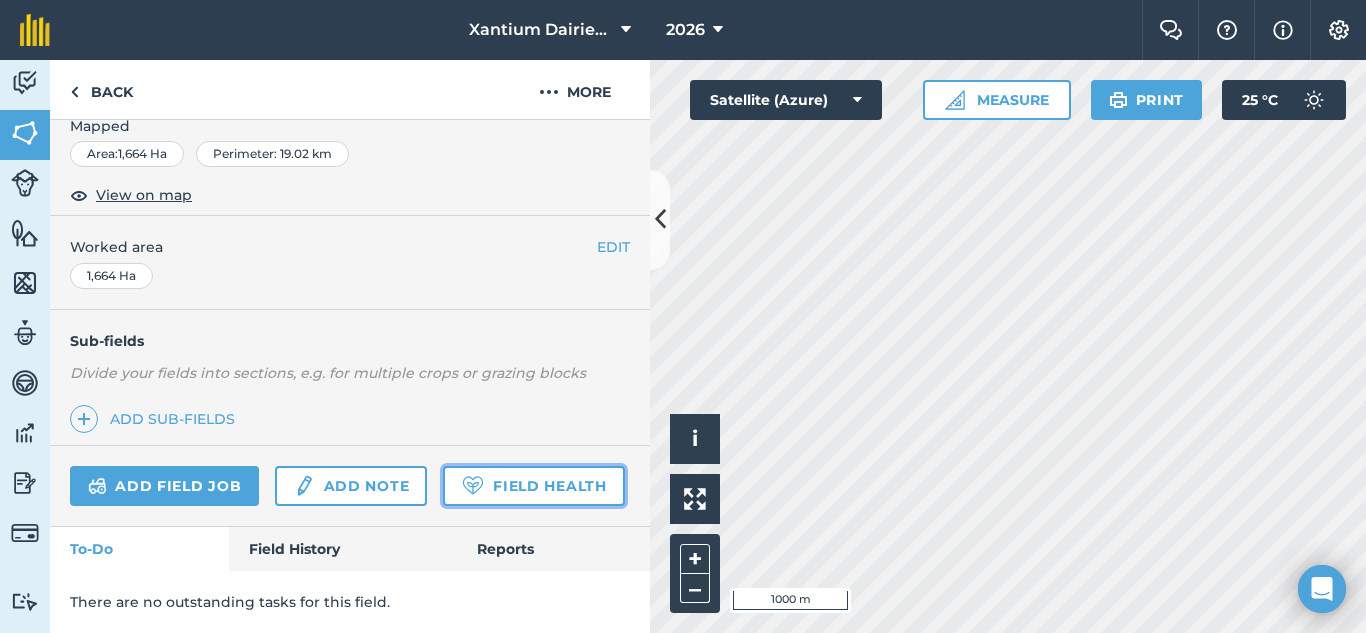 click on "Field Health" at bounding box center (533, 486) 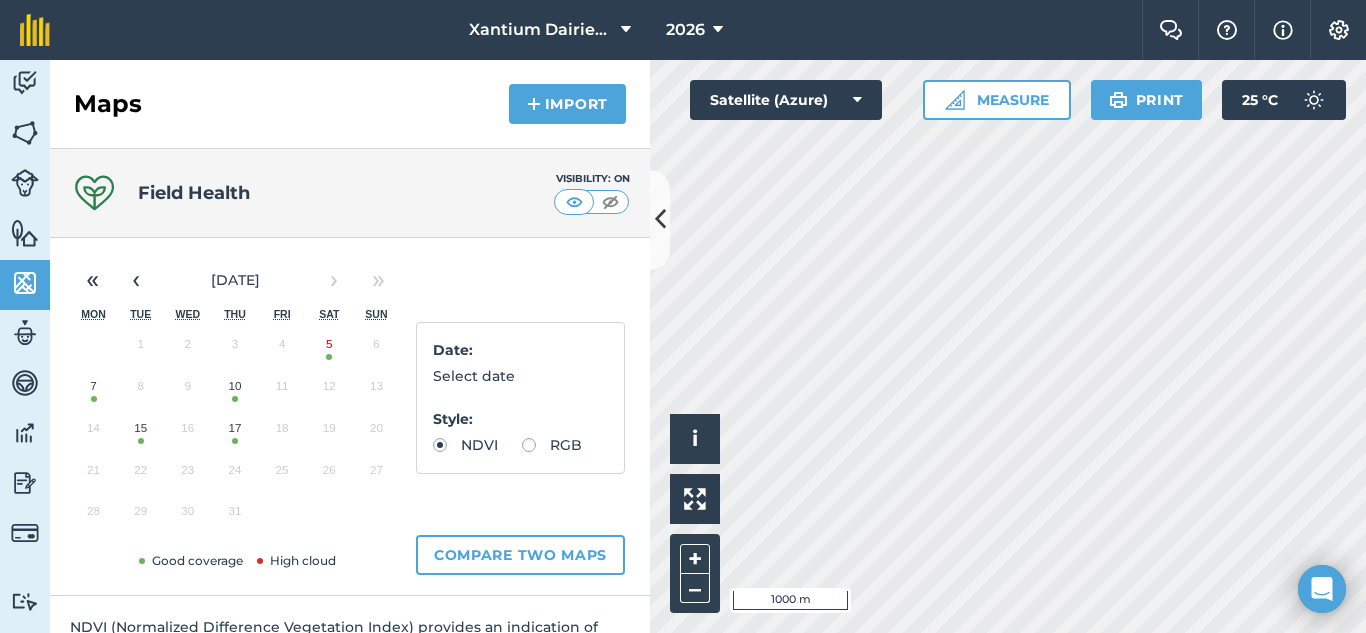 click on "17" at bounding box center (234, 433) 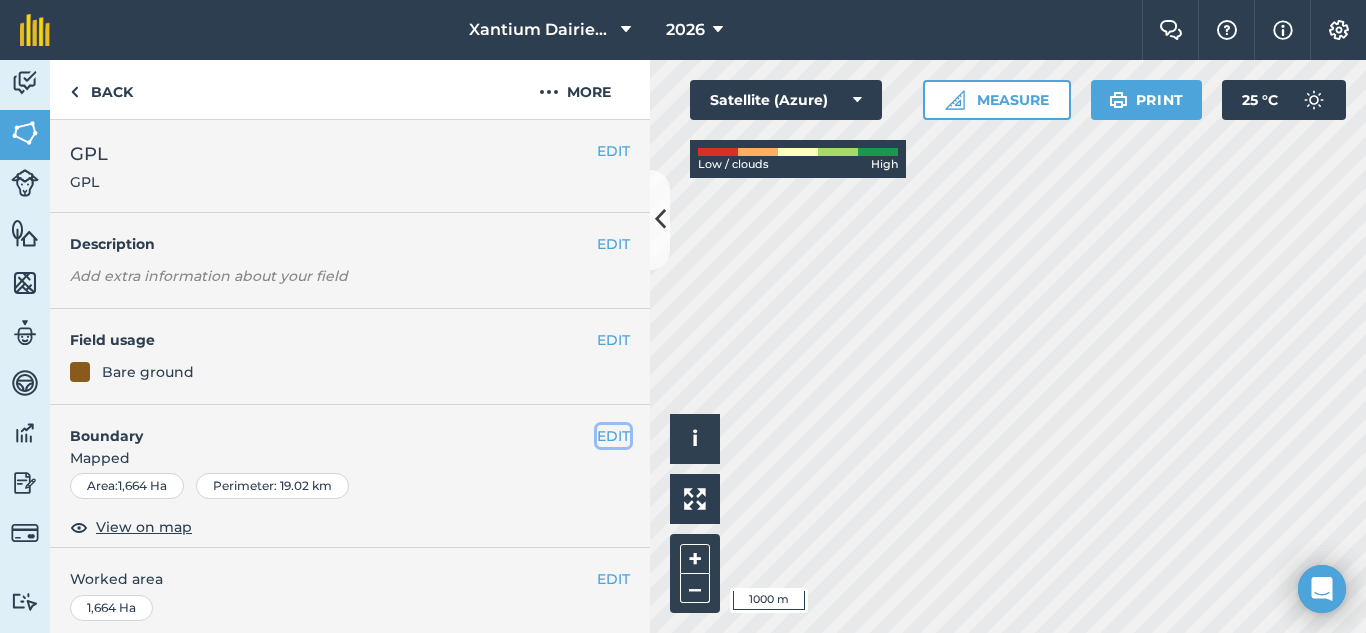 click on "EDIT" at bounding box center [613, 436] 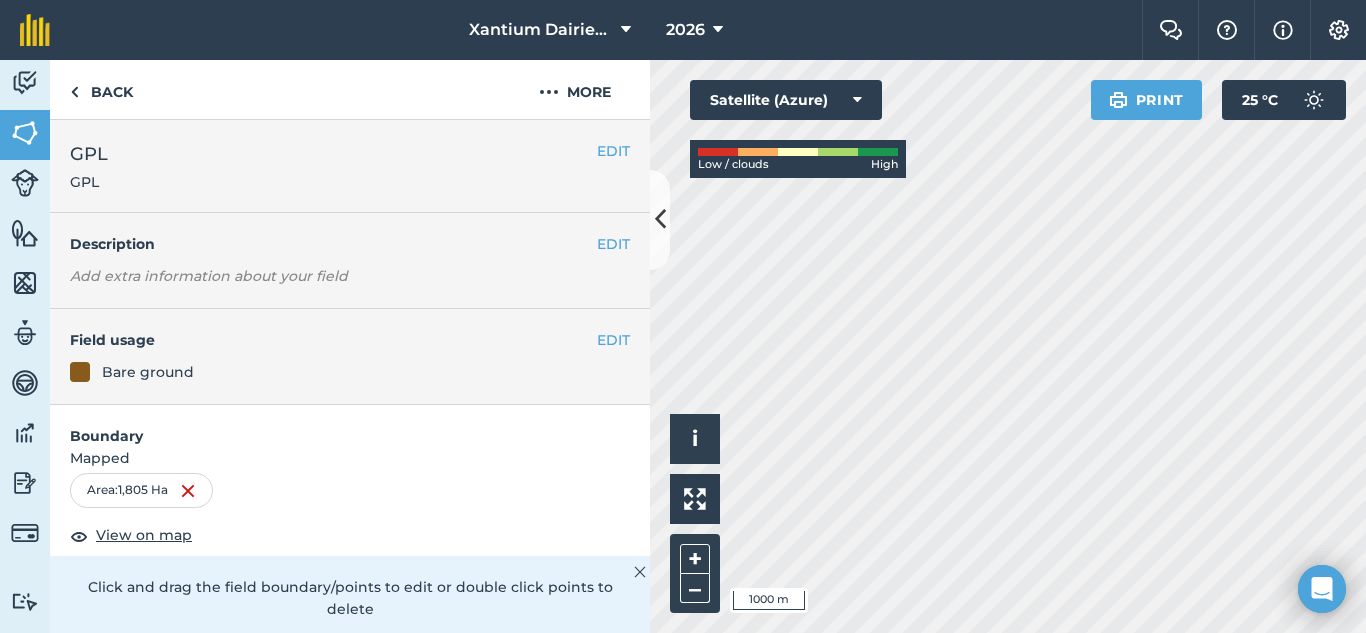 scroll, scrollTop: 200, scrollLeft: 0, axis: vertical 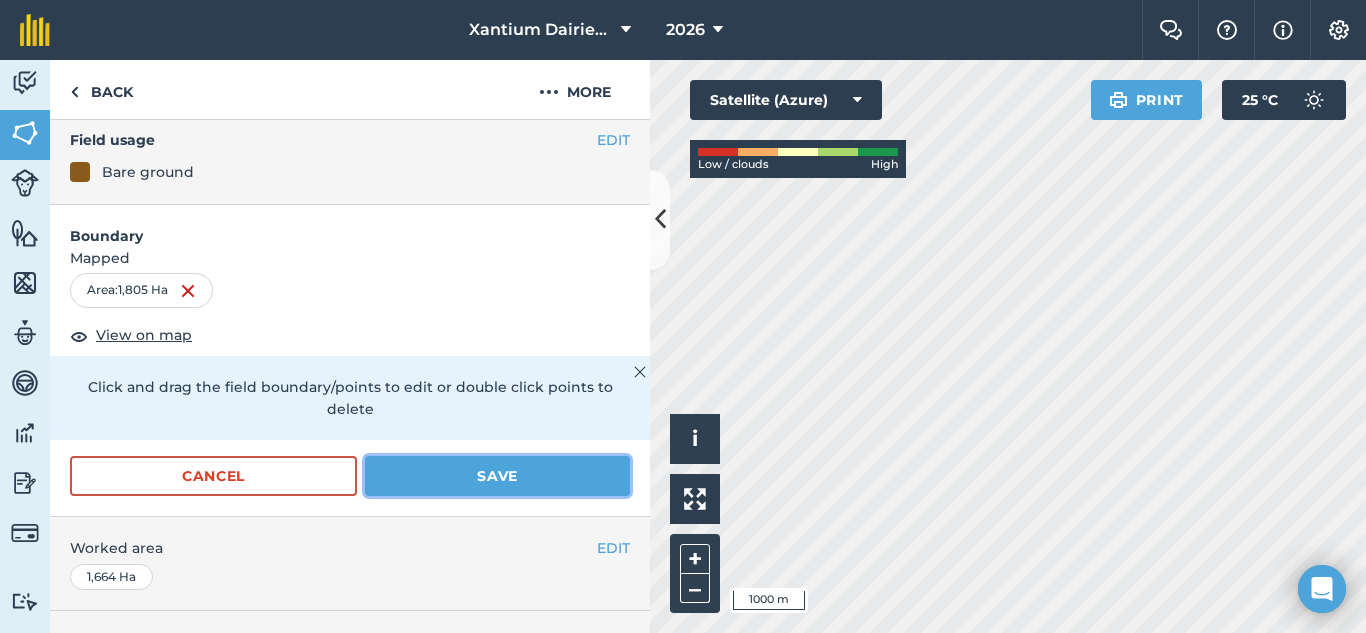 click on "Save" at bounding box center (497, 476) 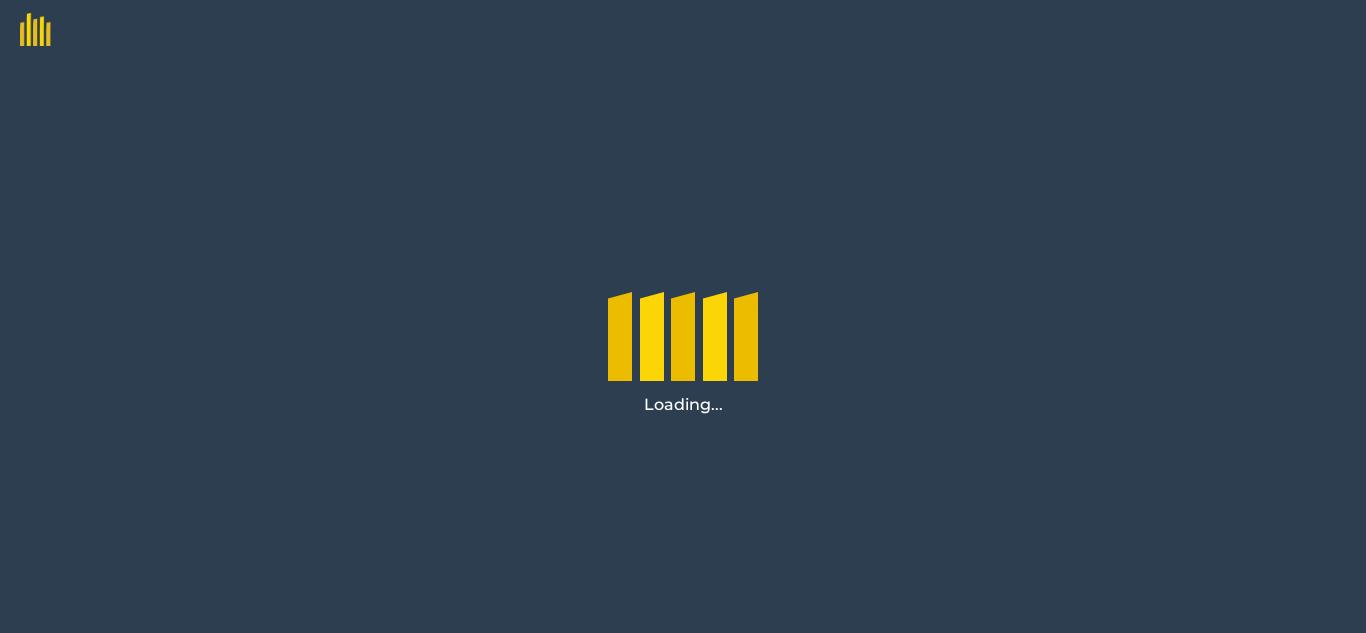 scroll, scrollTop: 0, scrollLeft: 0, axis: both 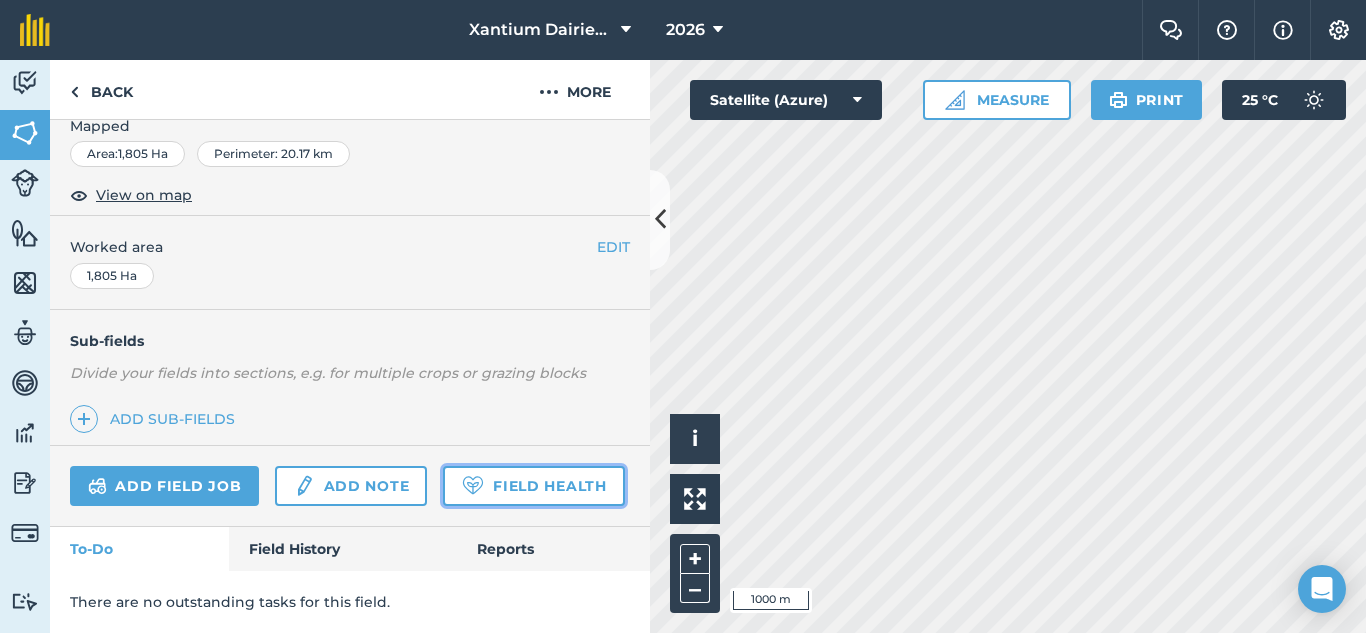click on "Field Health" at bounding box center (533, 486) 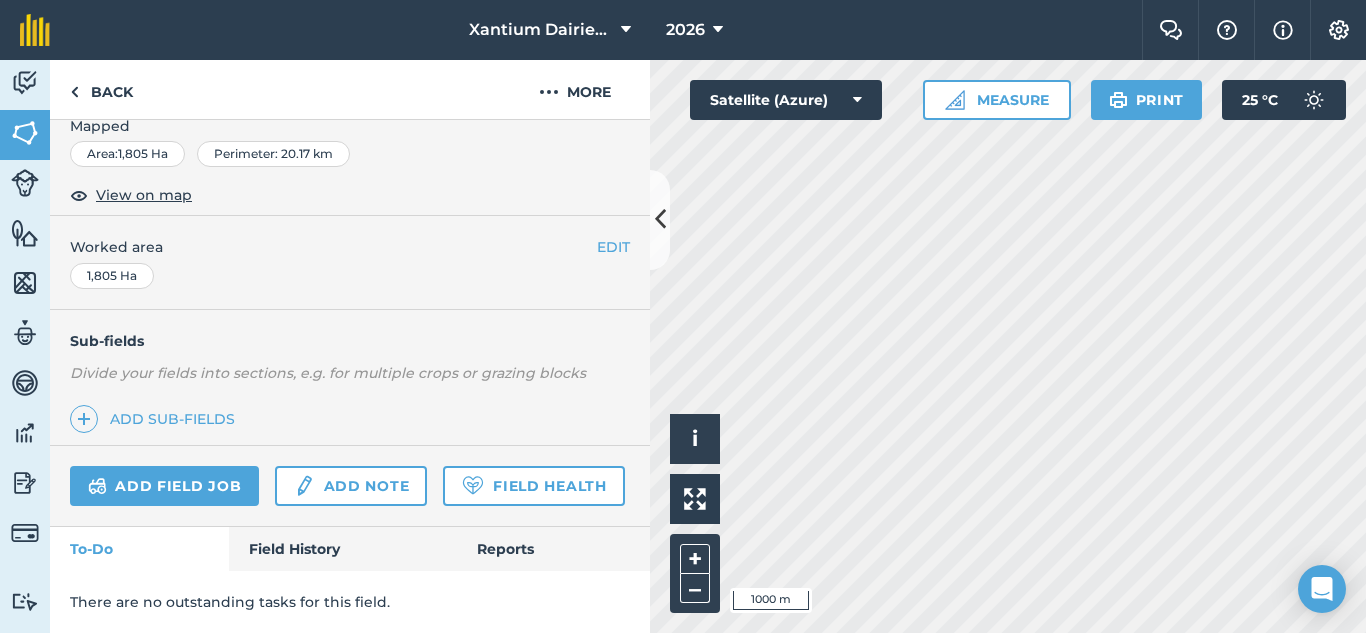 scroll, scrollTop: 388, scrollLeft: 0, axis: vertical 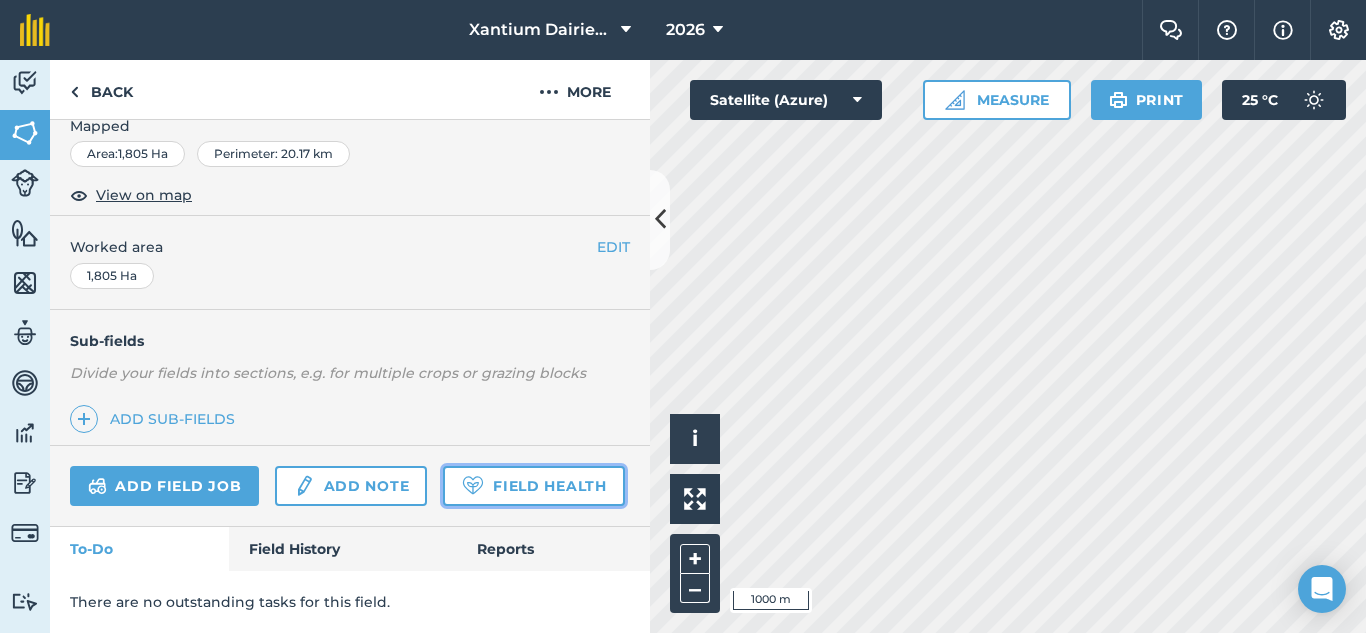 click on "Field Health" at bounding box center [533, 486] 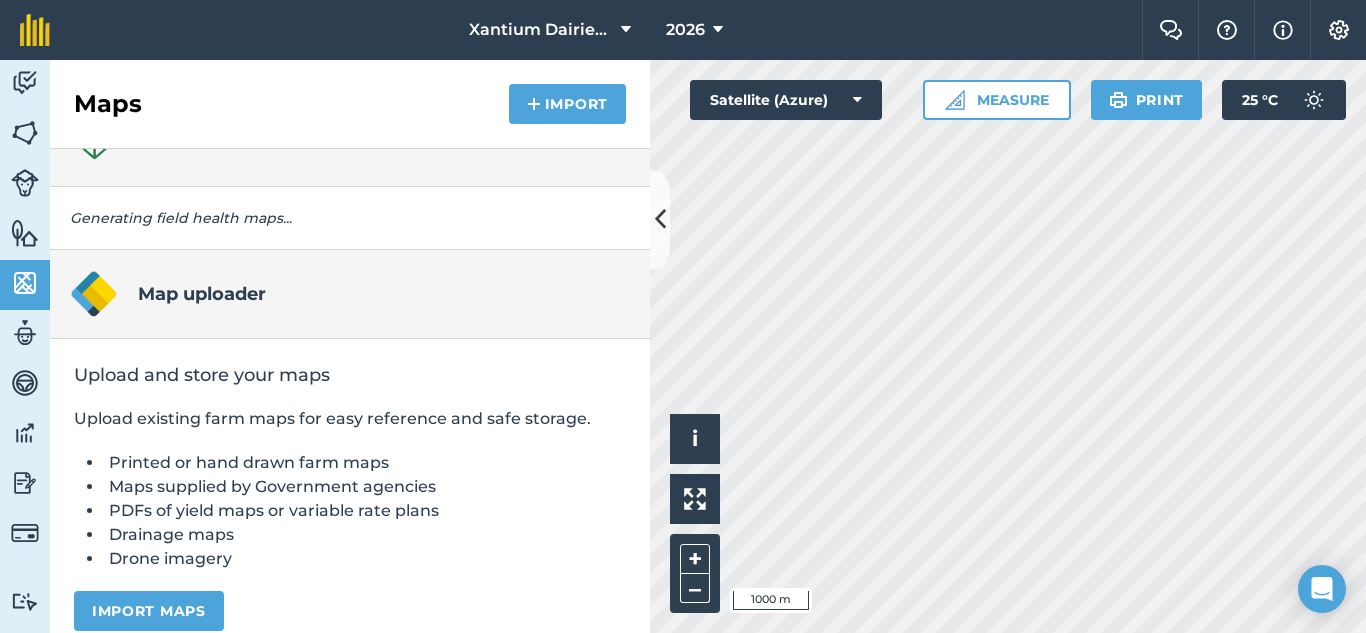 scroll, scrollTop: 73, scrollLeft: 0, axis: vertical 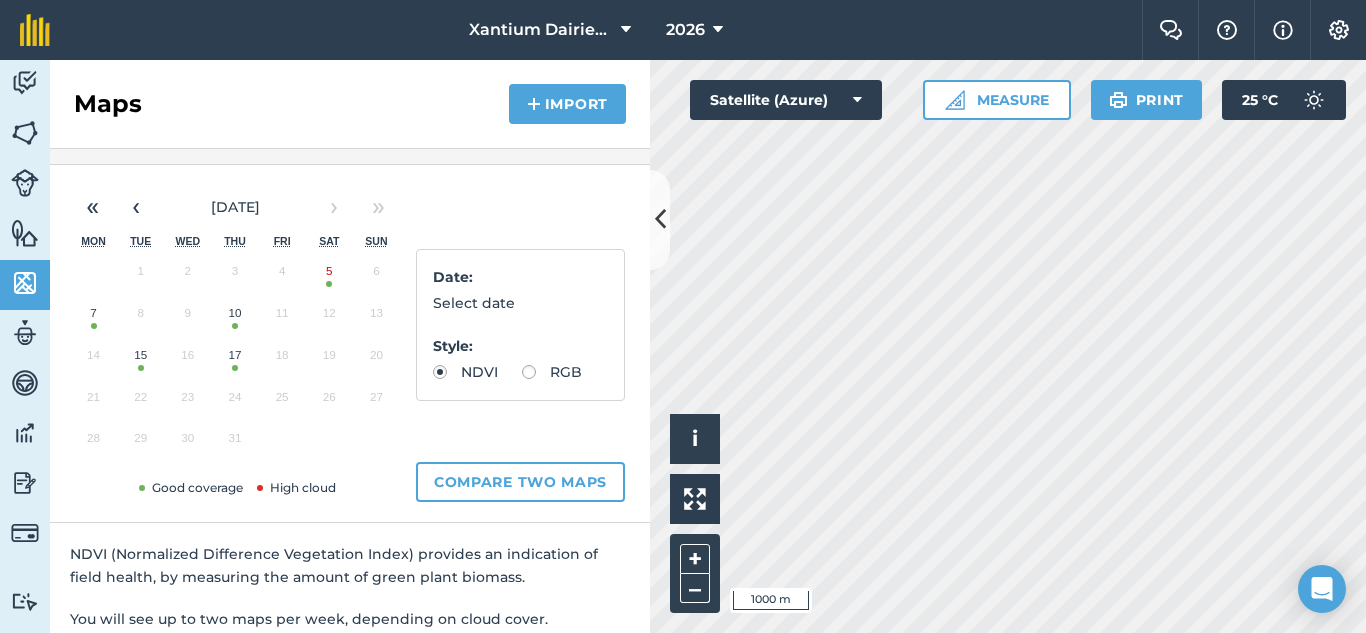 click on "17" at bounding box center [234, 360] 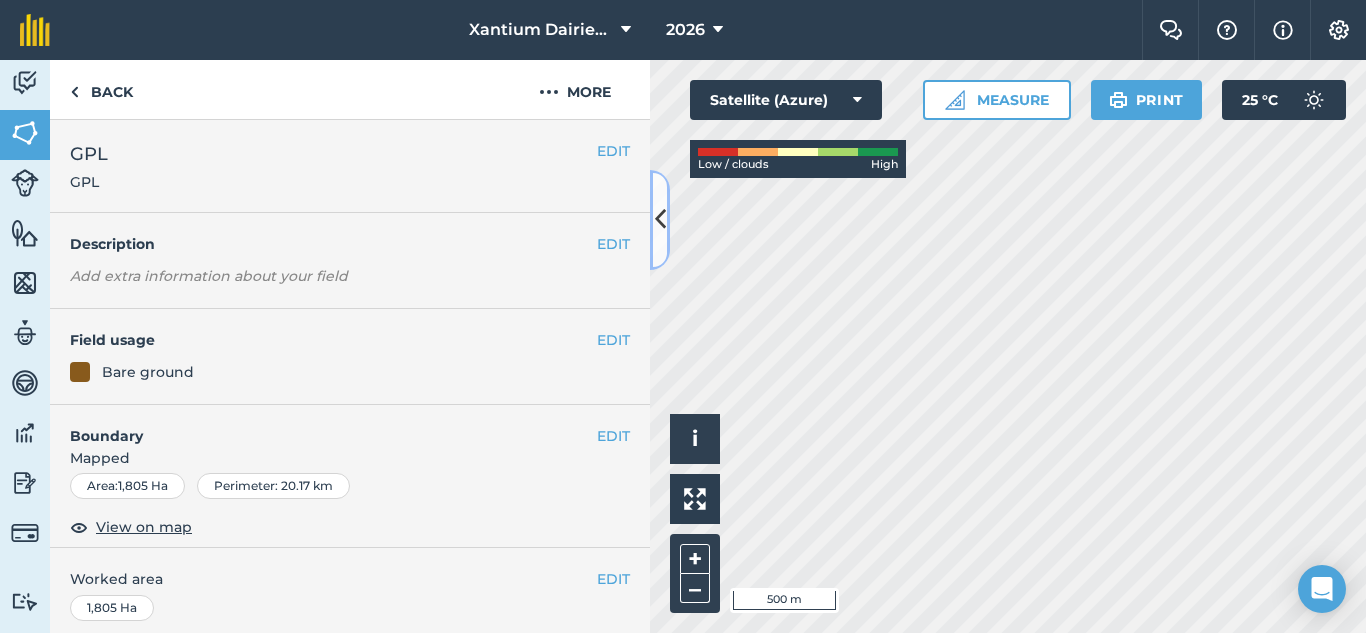 click at bounding box center [660, 219] 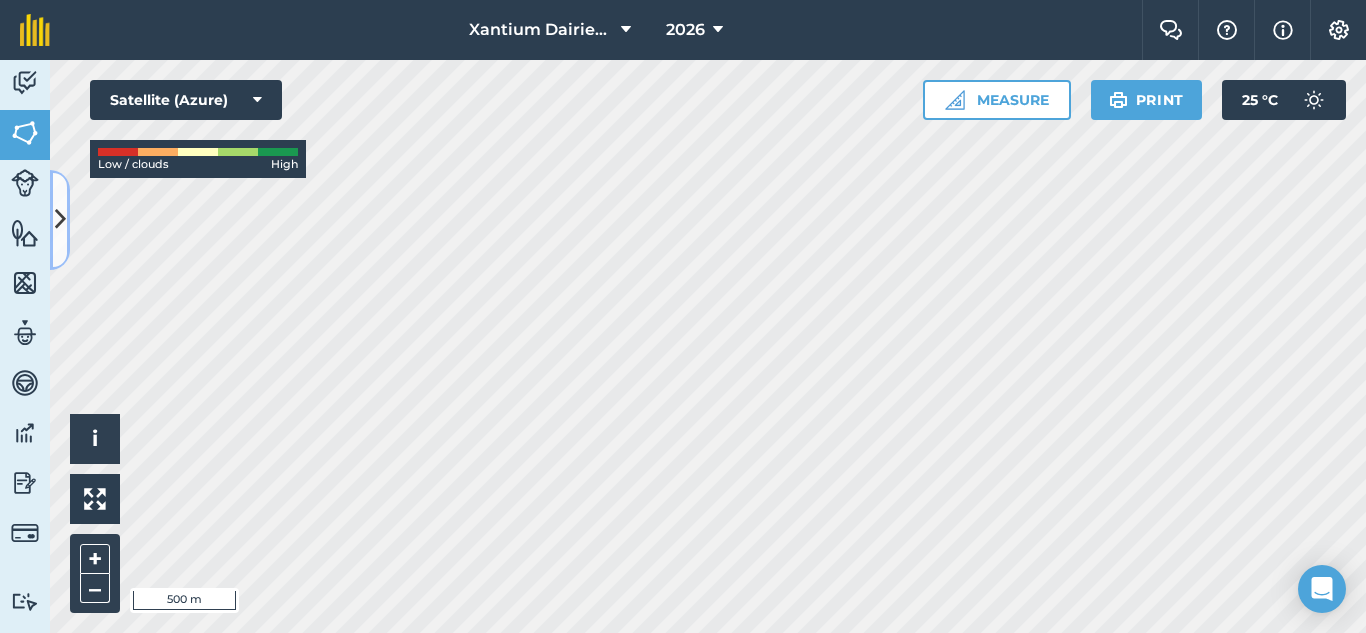 drag, startPoint x: 61, startPoint y: 215, endPoint x: 167, endPoint y: 267, distance: 118.06778 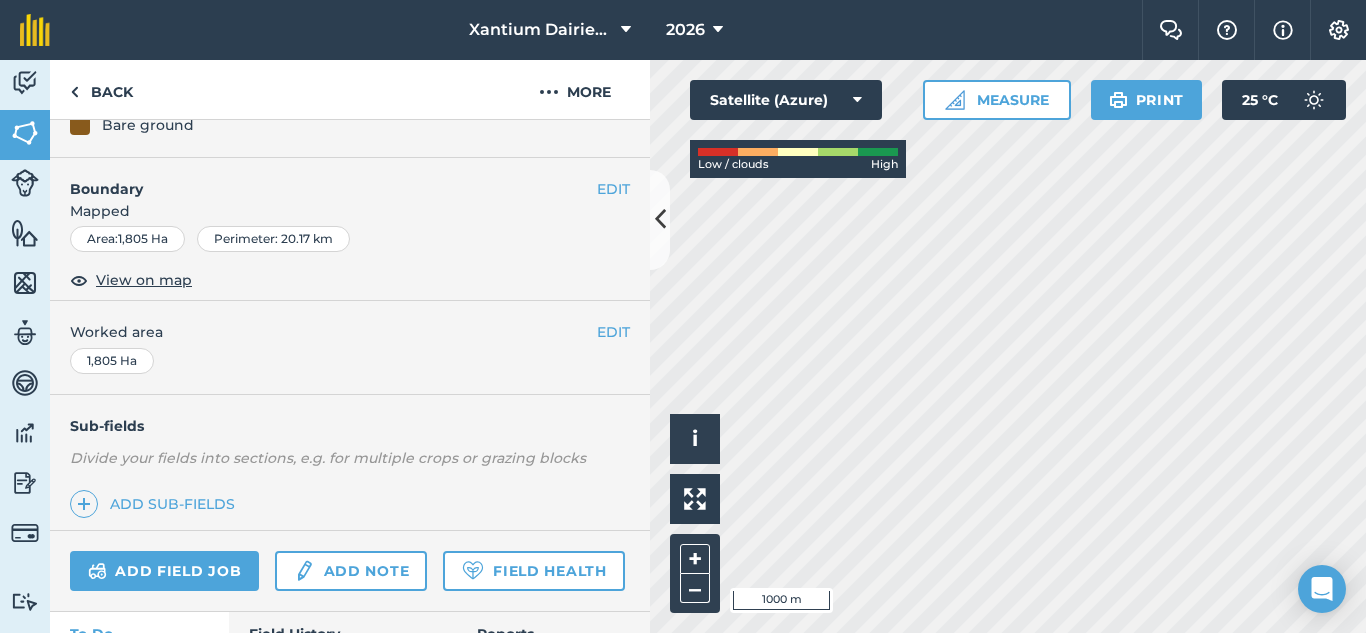 scroll, scrollTop: 388, scrollLeft: 0, axis: vertical 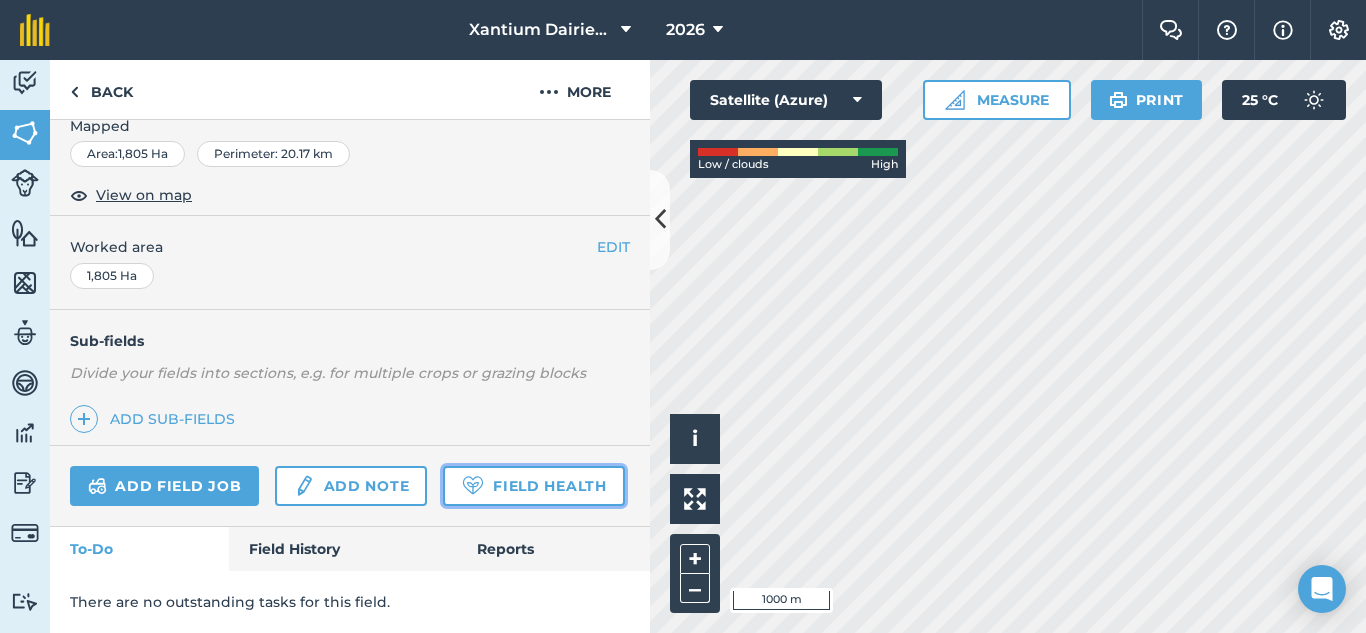 click on "Field Health" at bounding box center (533, 486) 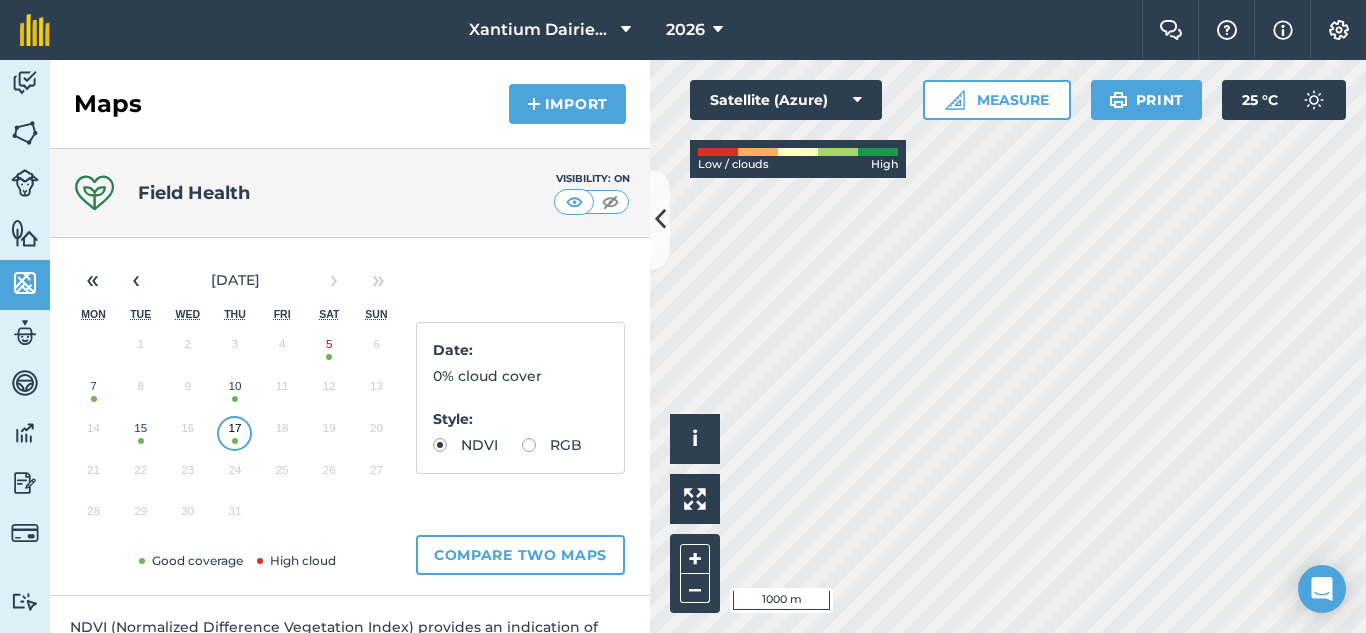 click on "Date : 0% cloud cover Style :   NDVI   RGB" at bounding box center [520, 398] 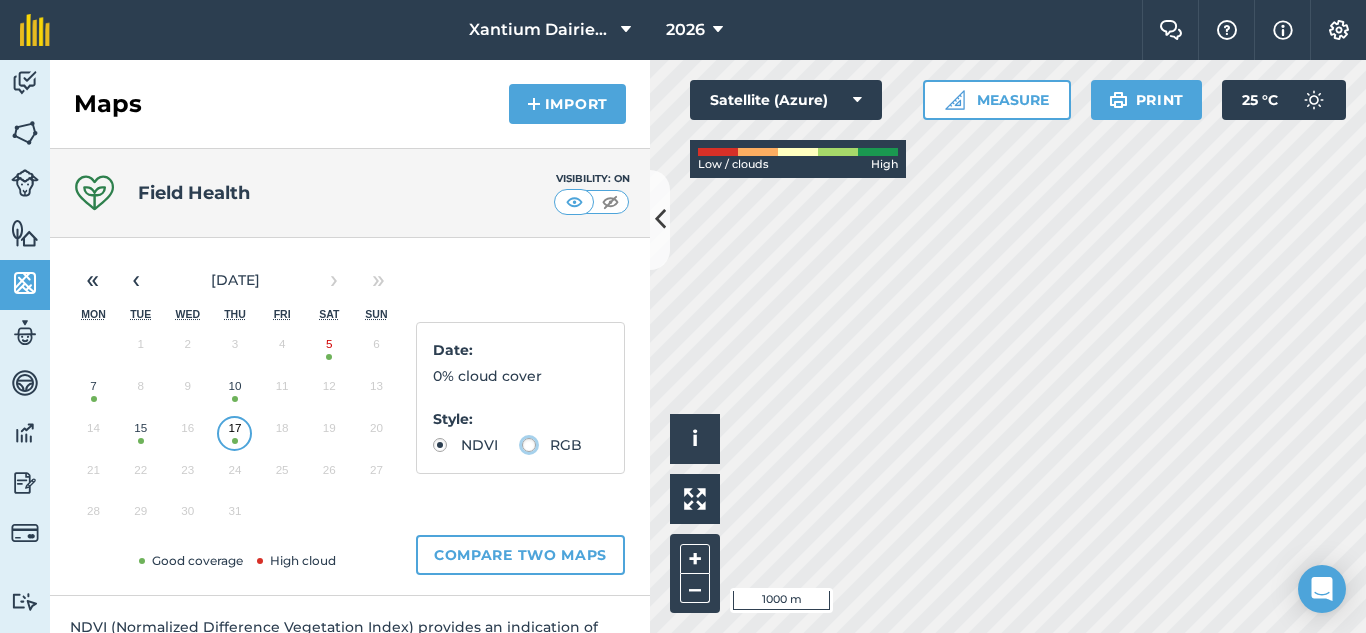 click on "RGB" at bounding box center (-9943, 444) 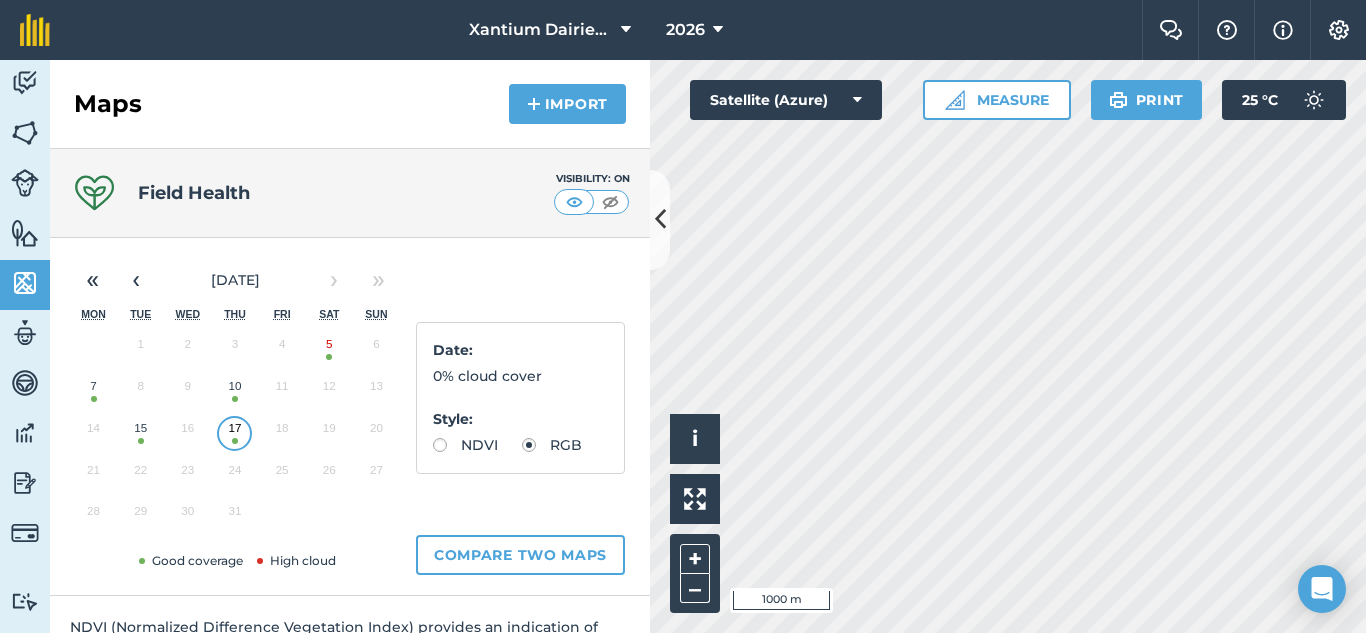 click on "NDVI" at bounding box center (465, 445) 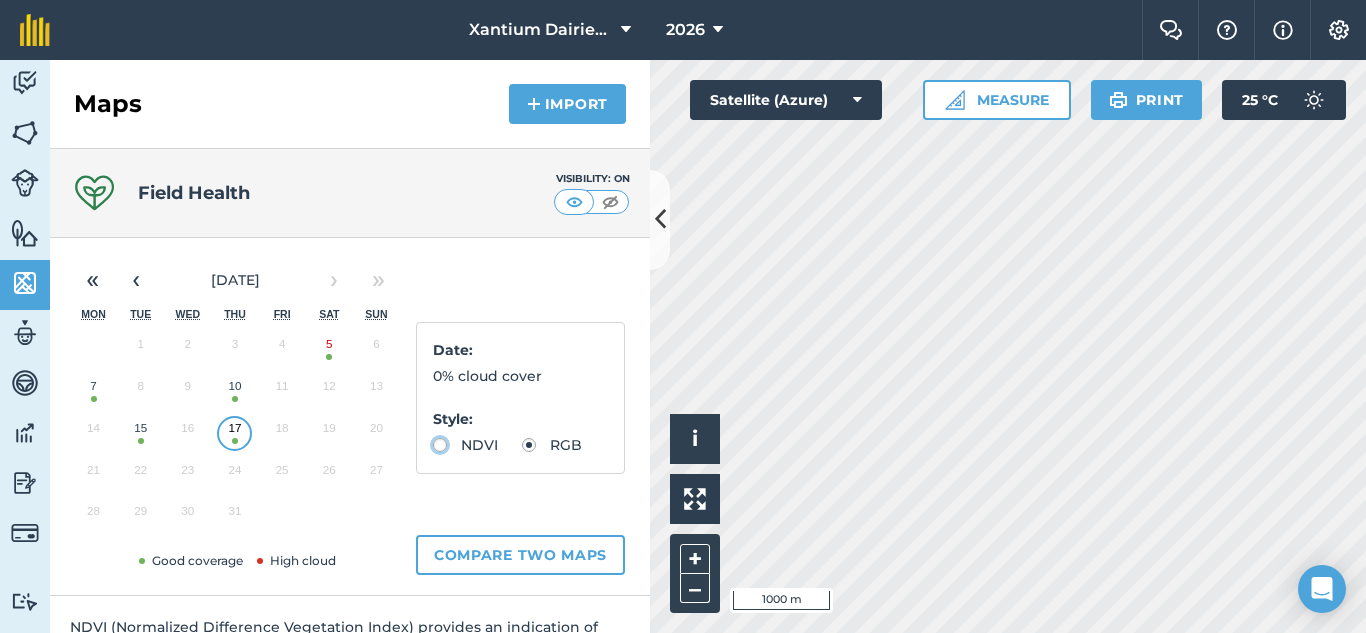 radio on "true" 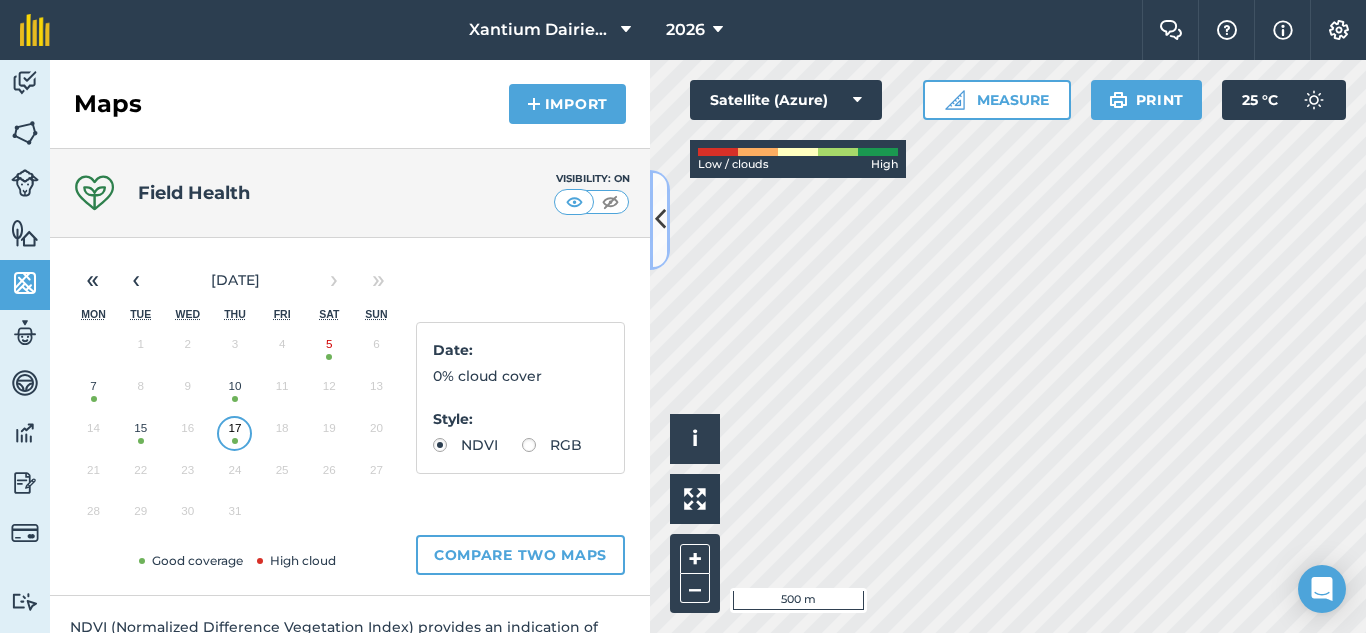 click at bounding box center (660, 219) 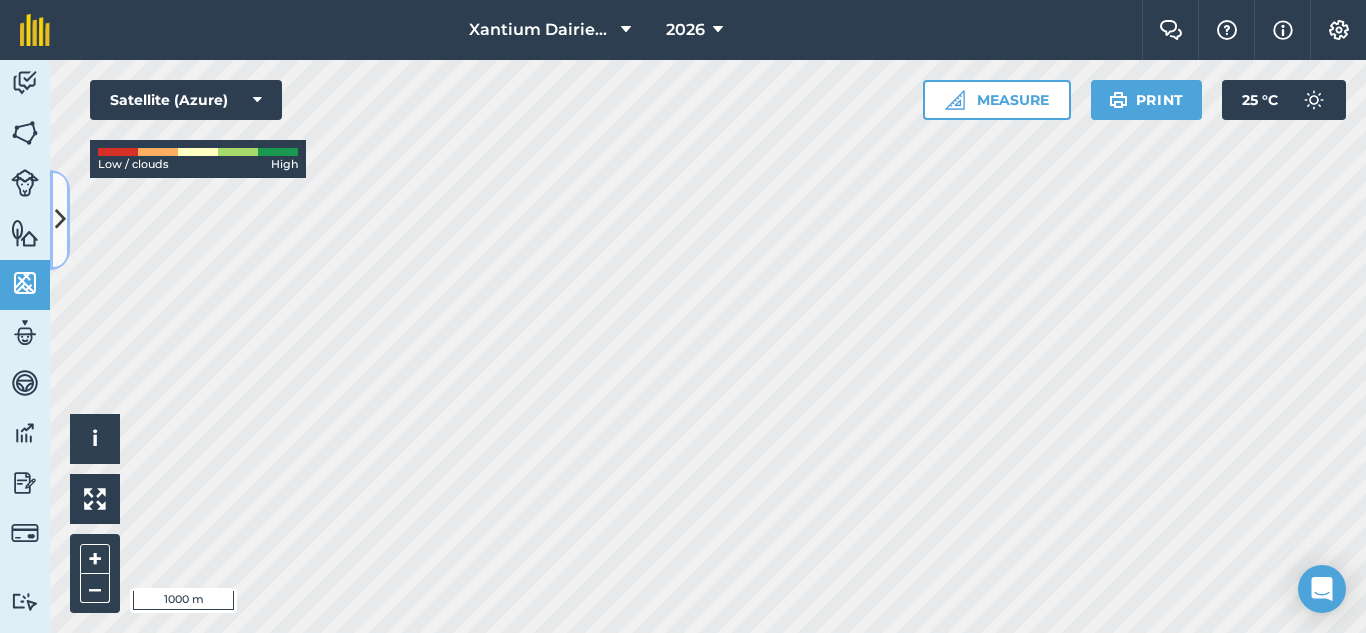 click at bounding box center [60, 220] 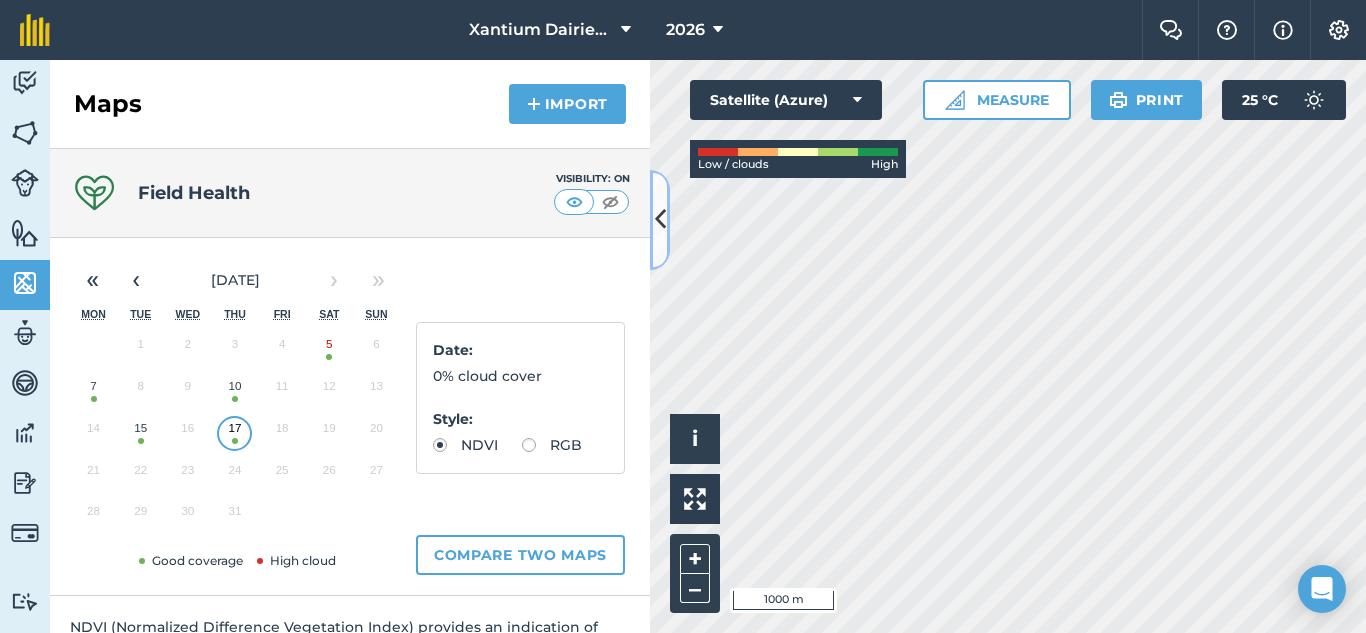 click at bounding box center [660, 220] 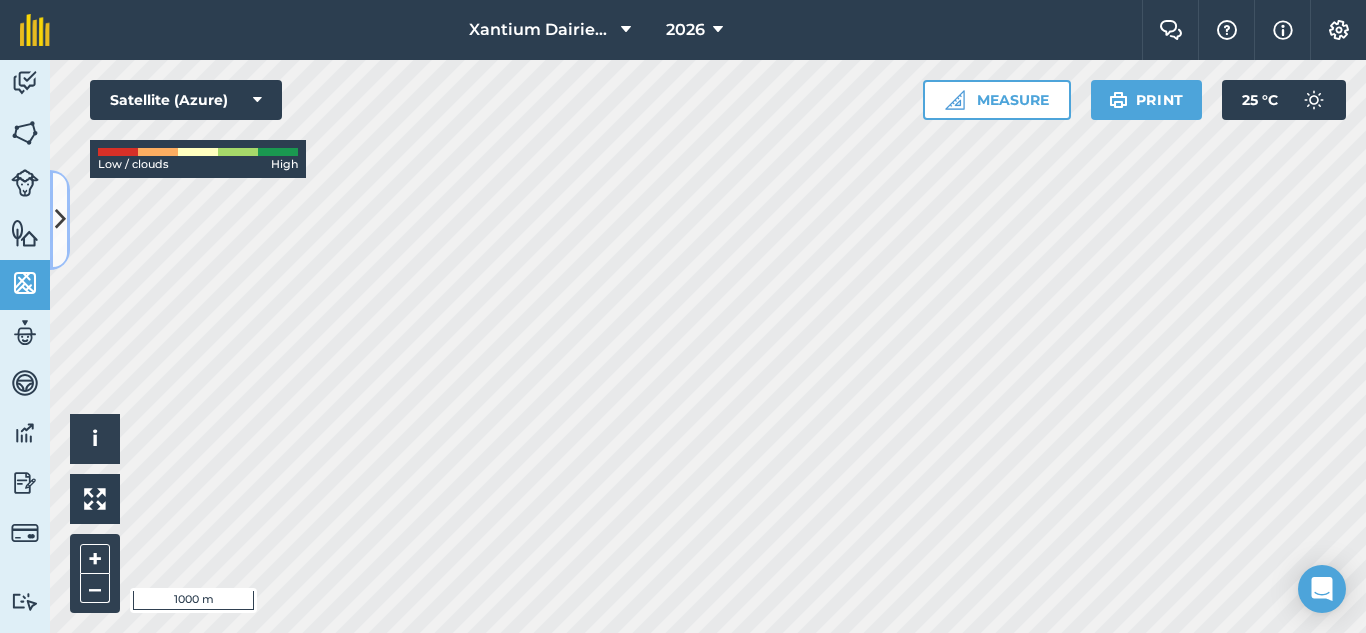 click at bounding box center [60, 219] 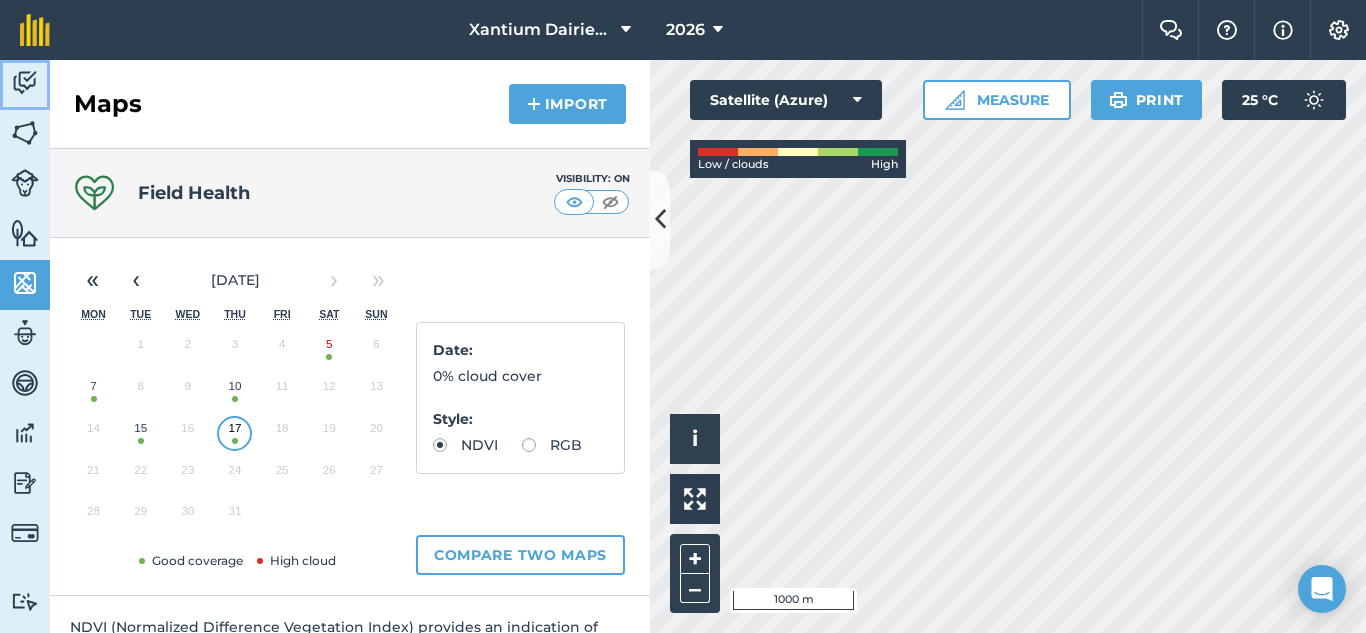 click at bounding box center (25, 83) 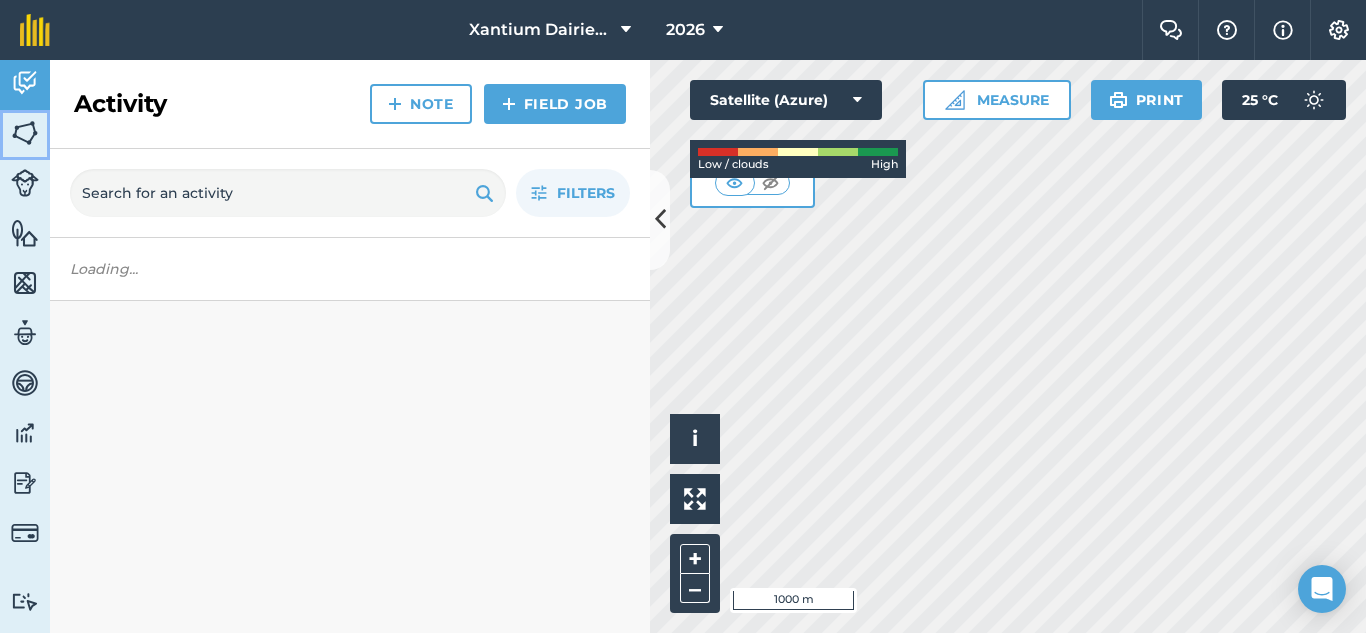 click at bounding box center (25, 133) 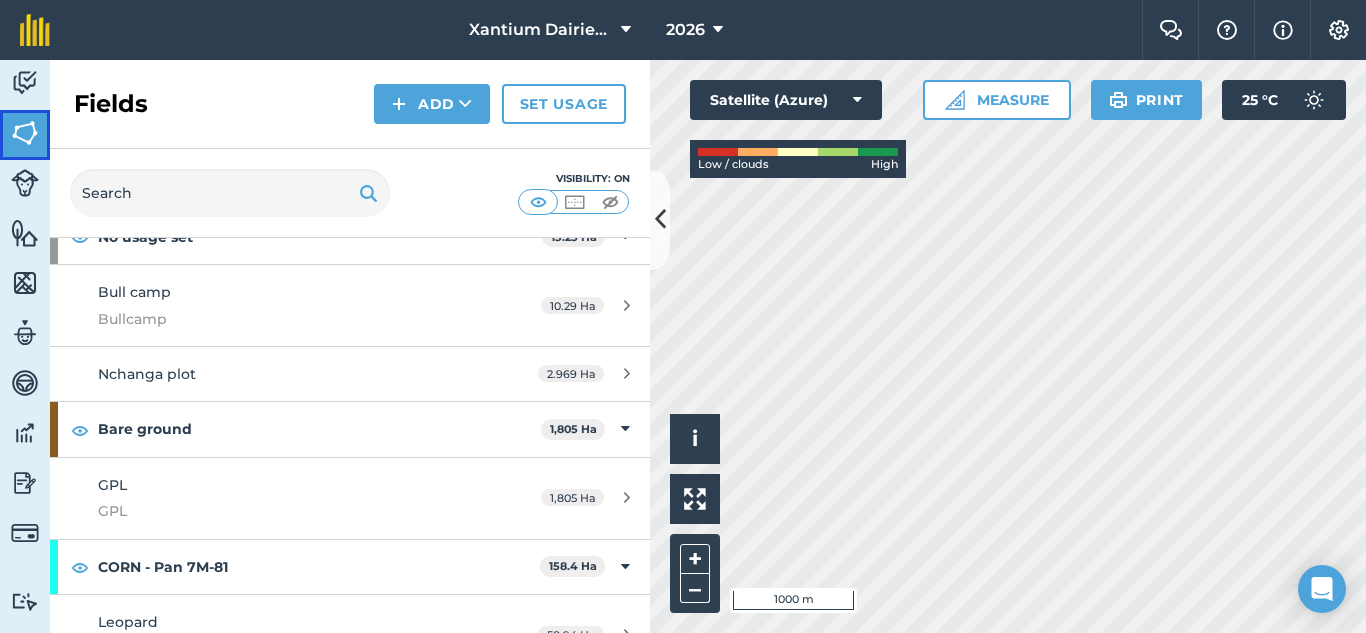 scroll, scrollTop: 200, scrollLeft: 0, axis: vertical 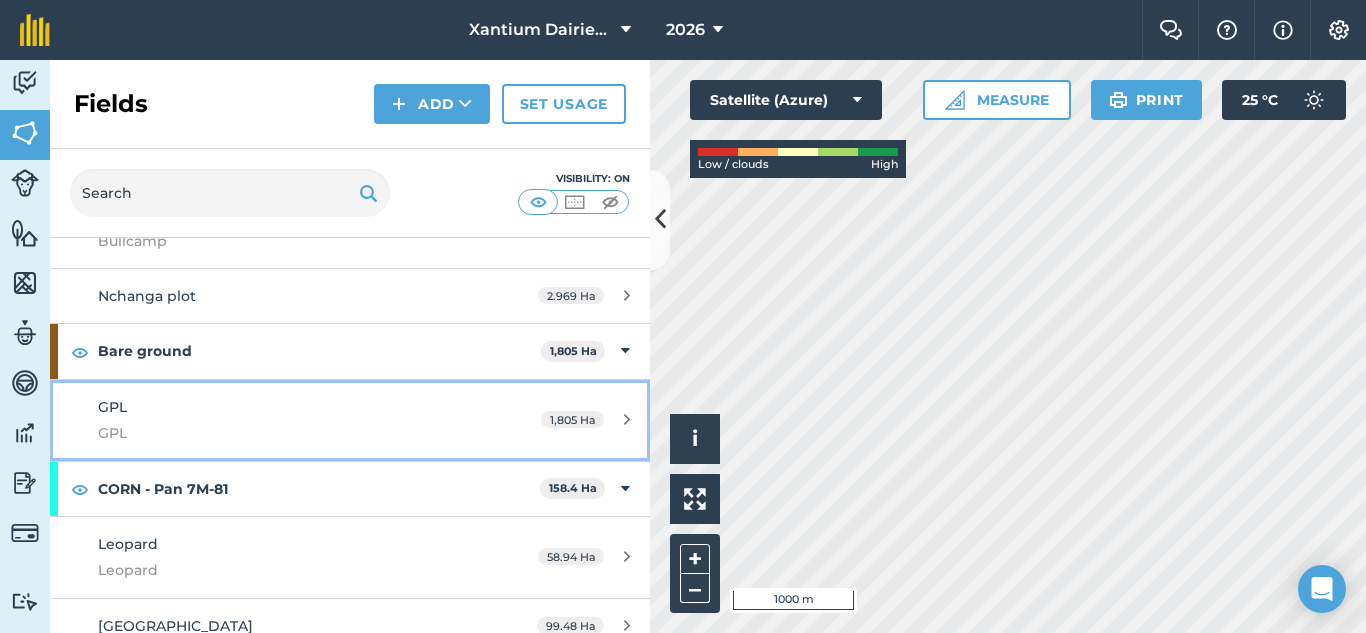 click on "GPL GPL" at bounding box center [286, 420] 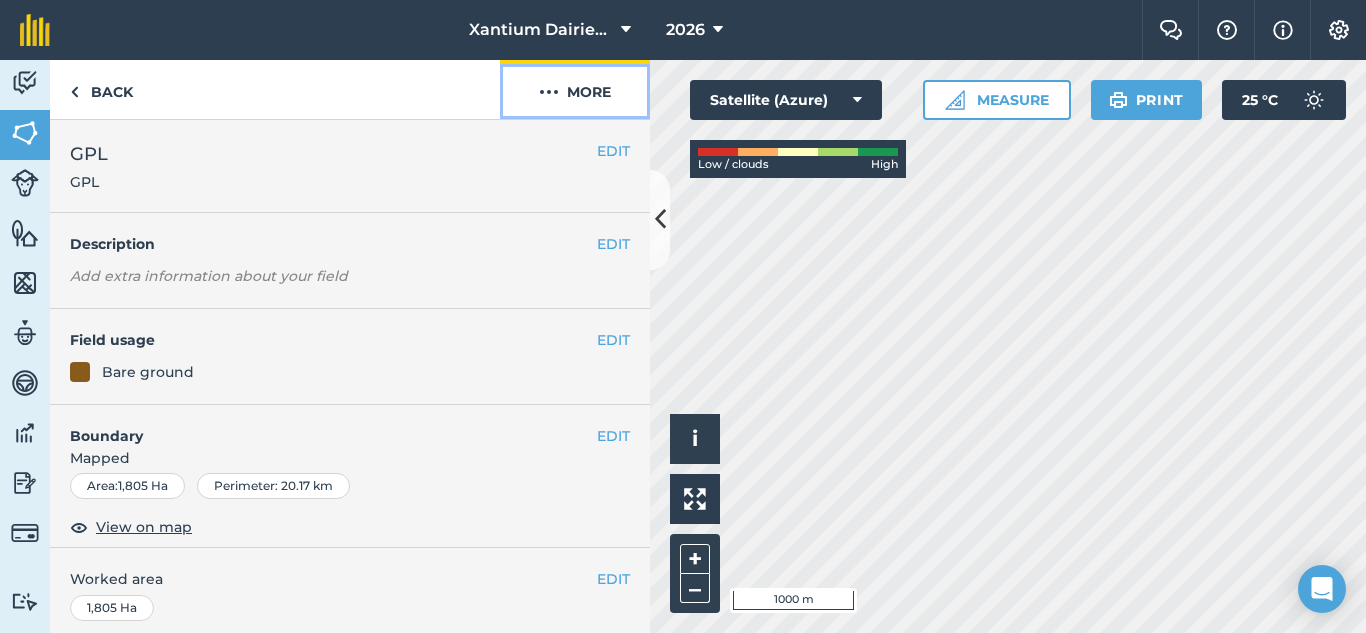 click at bounding box center [549, 92] 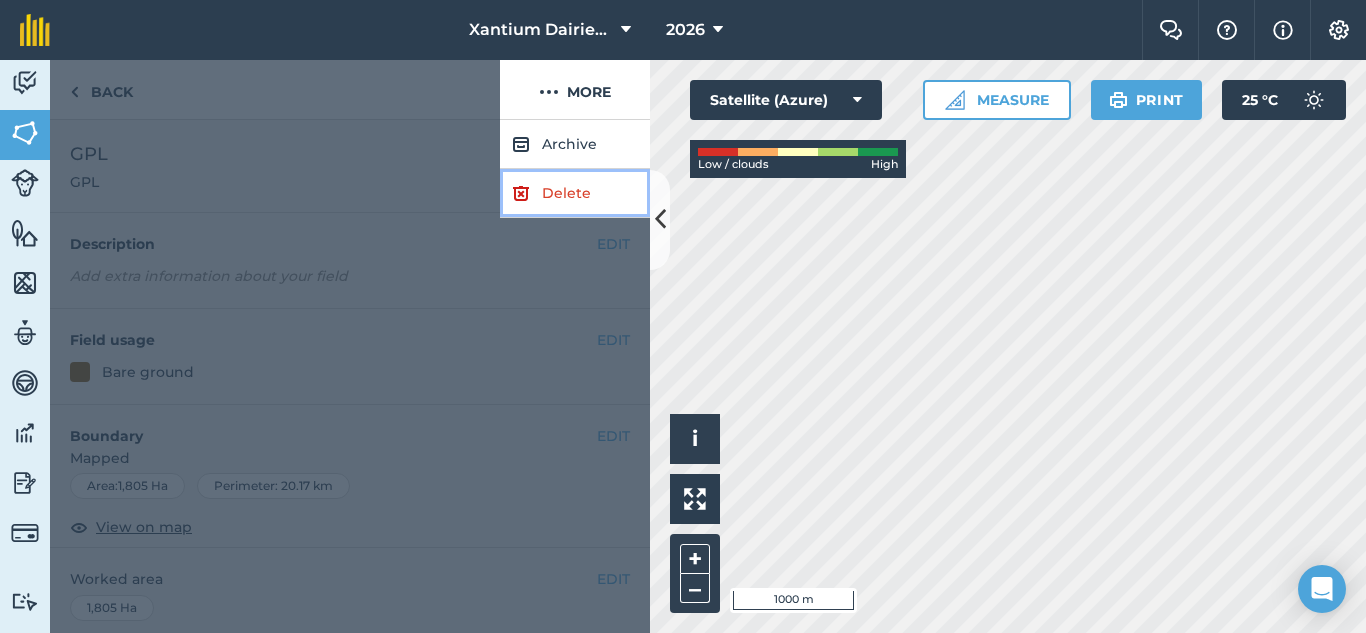 click on "Delete" at bounding box center (575, 193) 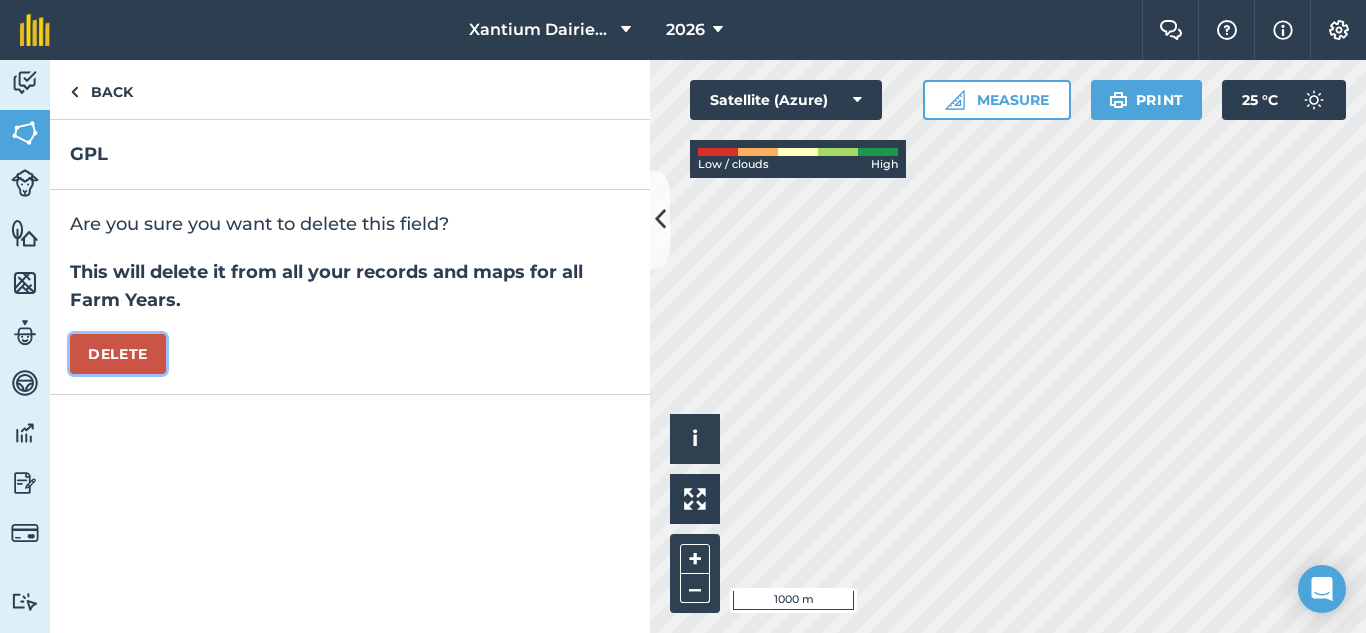 click on "Delete" at bounding box center (118, 354) 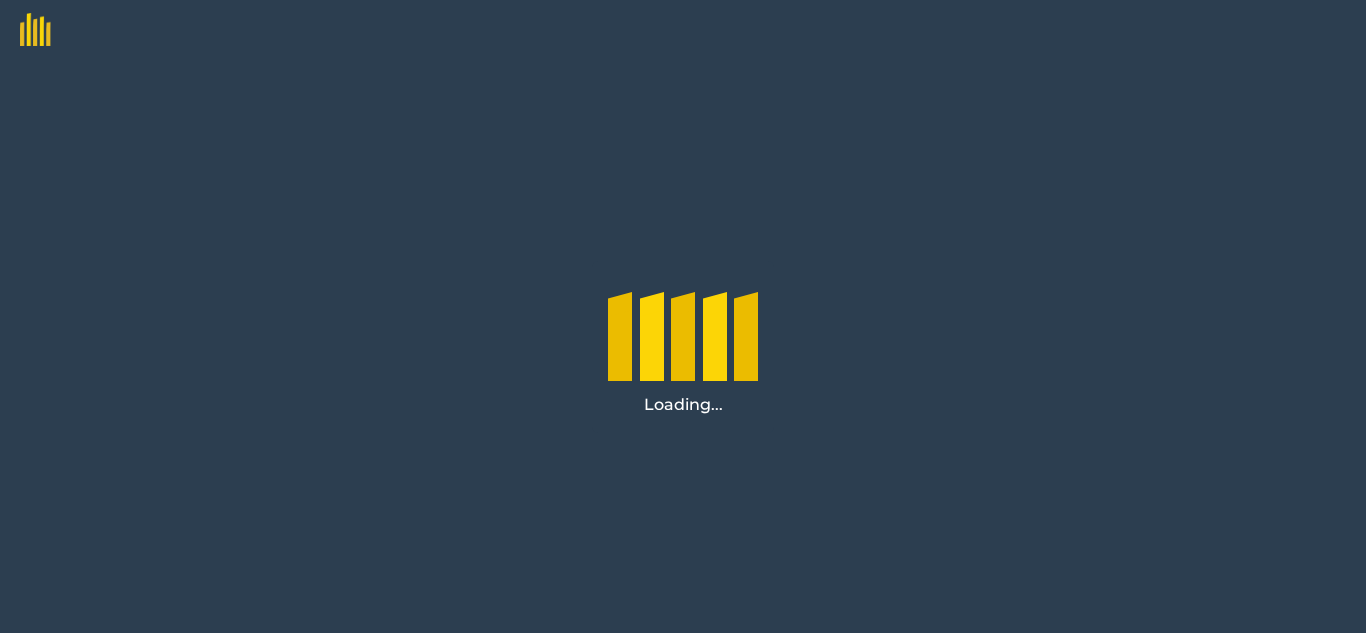 scroll, scrollTop: 0, scrollLeft: 0, axis: both 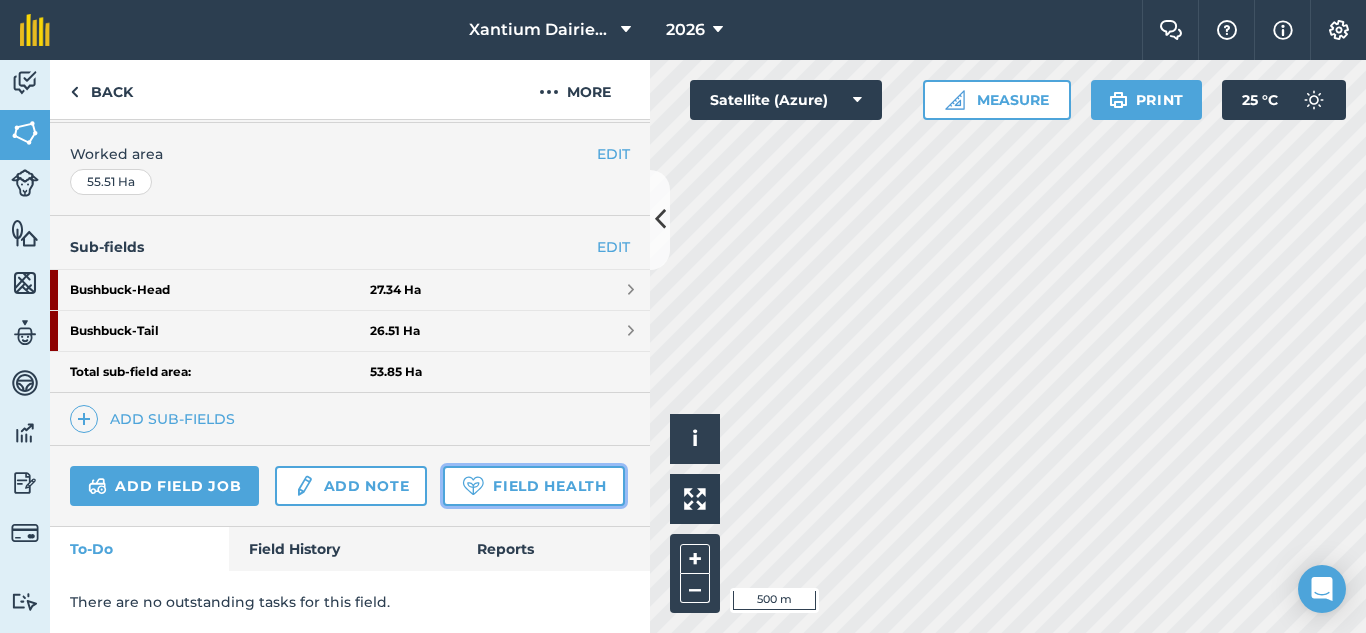 click on "Field Health" at bounding box center (533, 486) 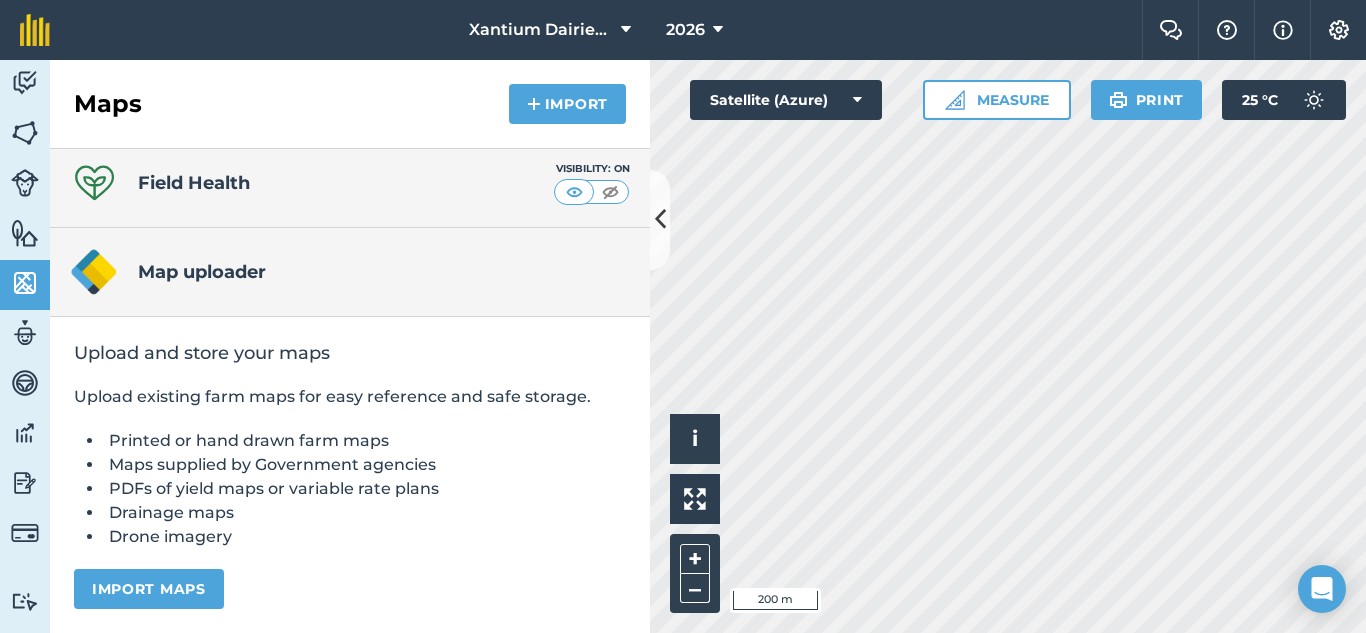 scroll, scrollTop: 10, scrollLeft: 0, axis: vertical 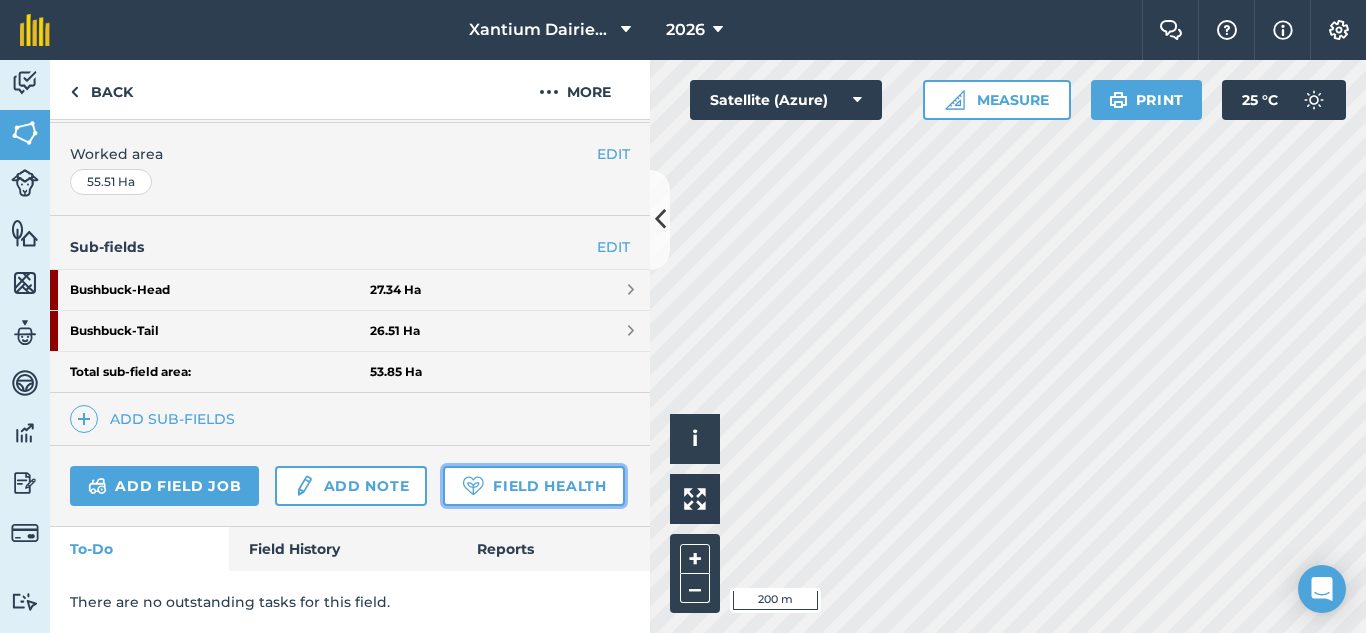 click on "Field Health" at bounding box center [533, 486] 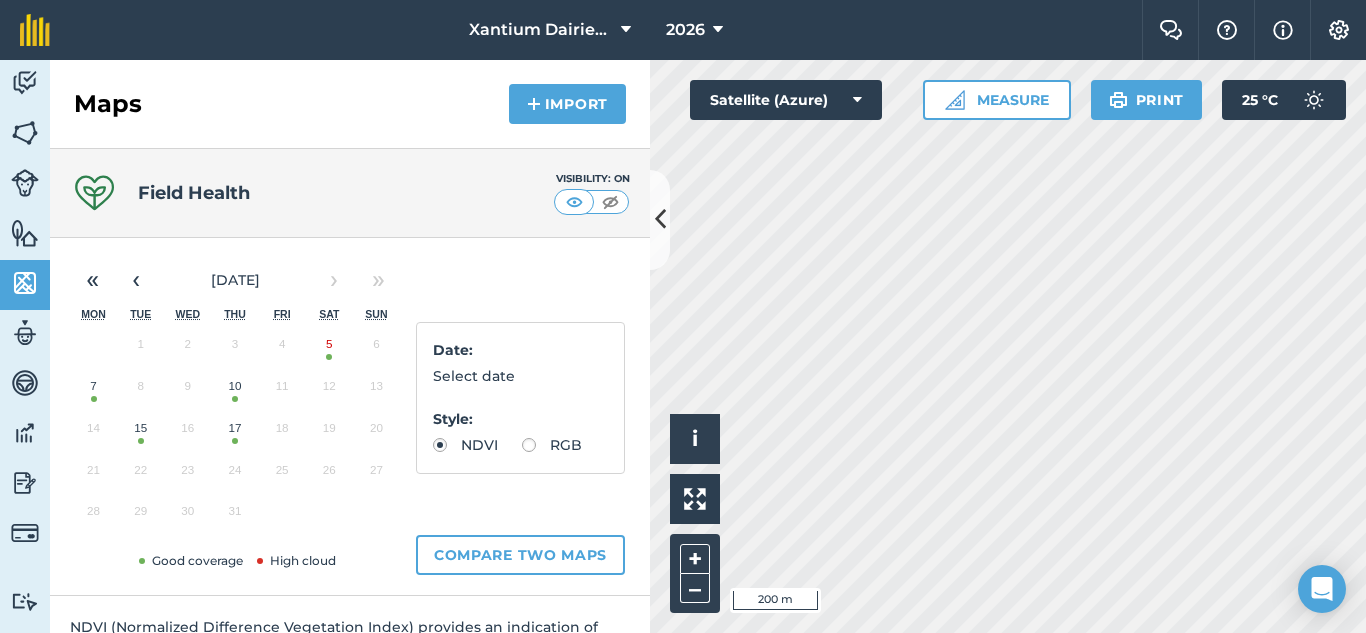 click on "17" at bounding box center [234, 433] 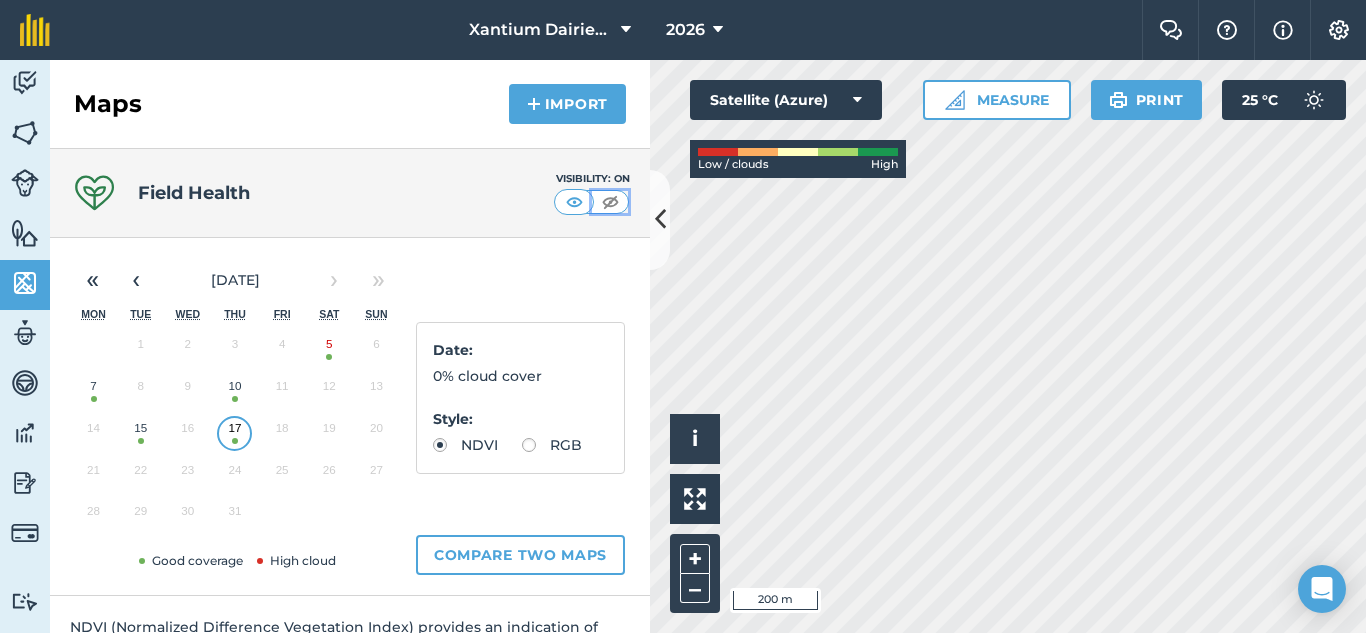 click at bounding box center [610, 202] 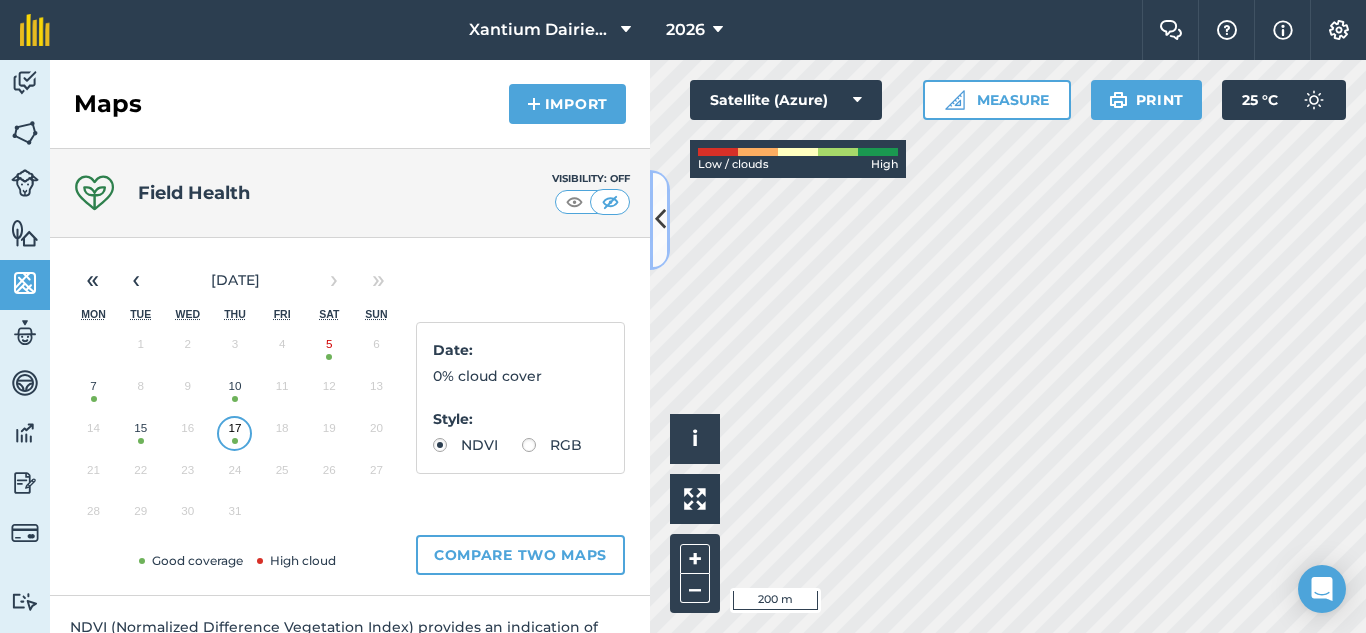 click at bounding box center (660, 219) 